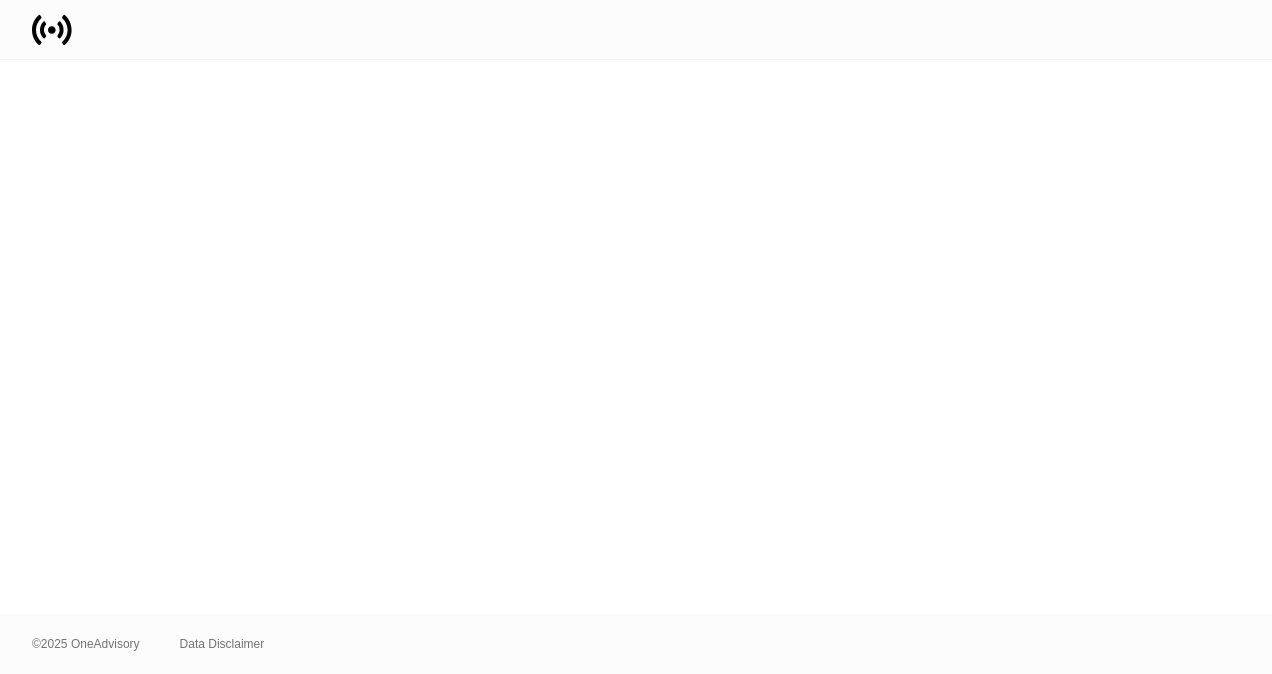 scroll, scrollTop: 0, scrollLeft: 0, axis: both 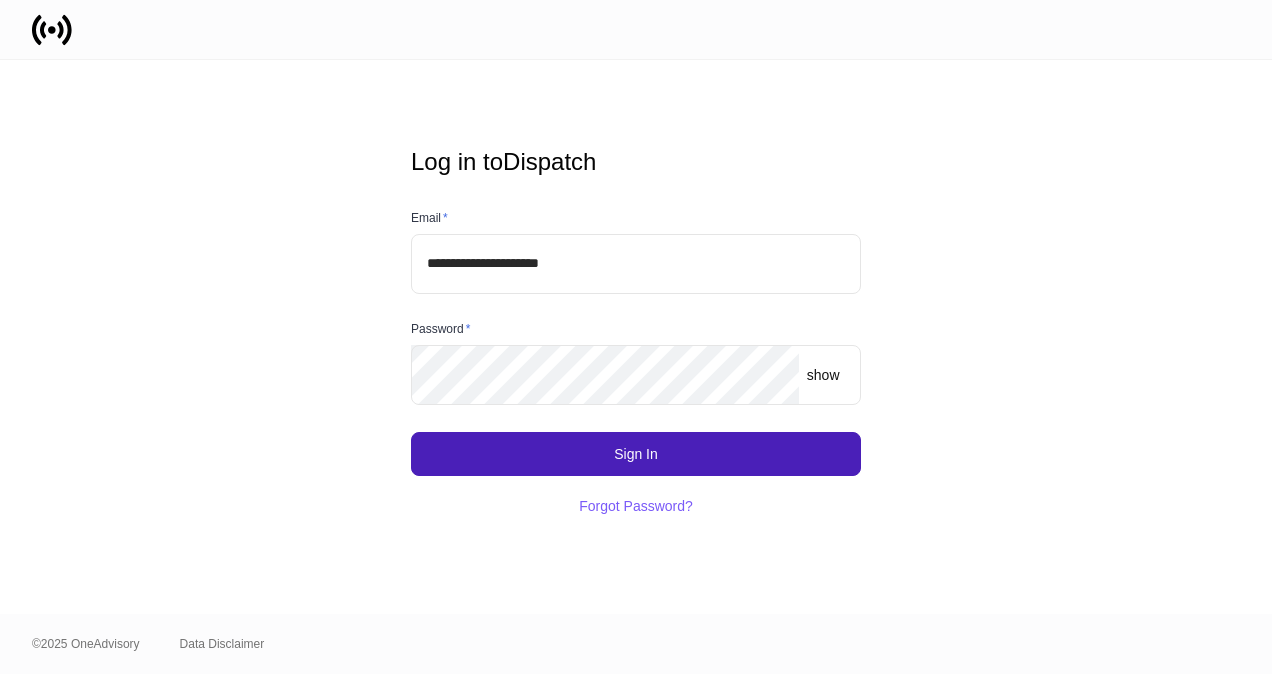click on "Sign In" at bounding box center [636, 454] 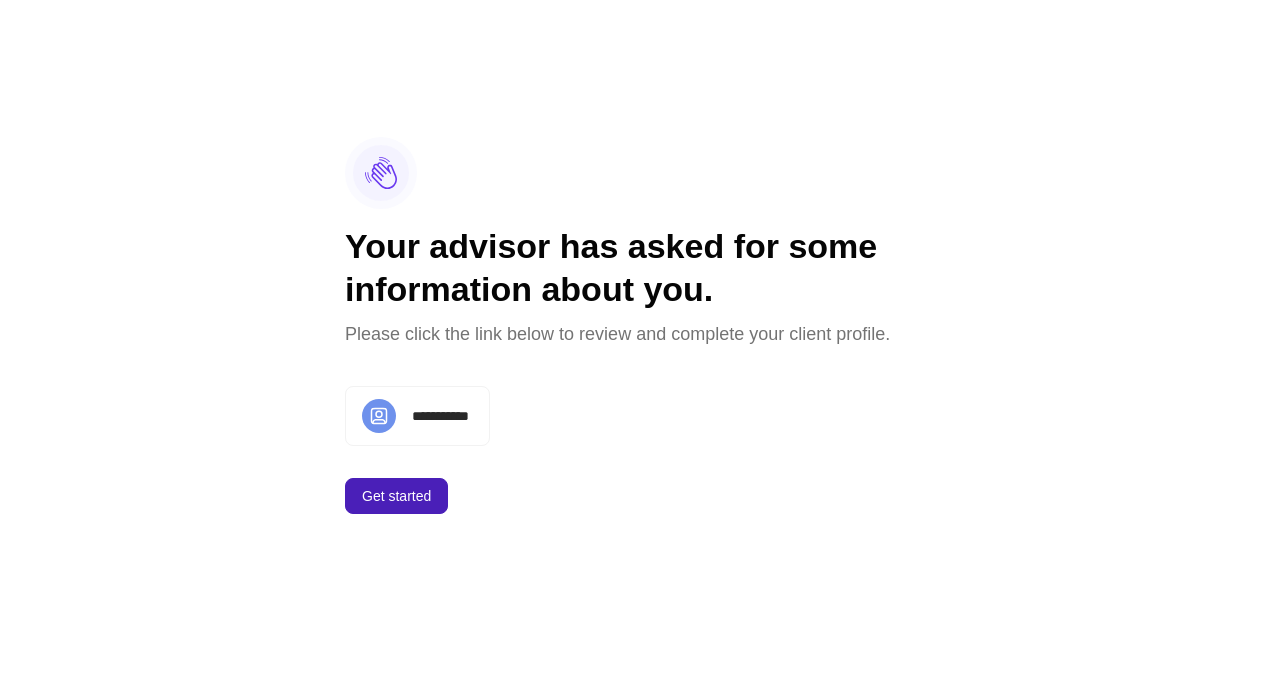 click on "Get started" at bounding box center (396, 496) 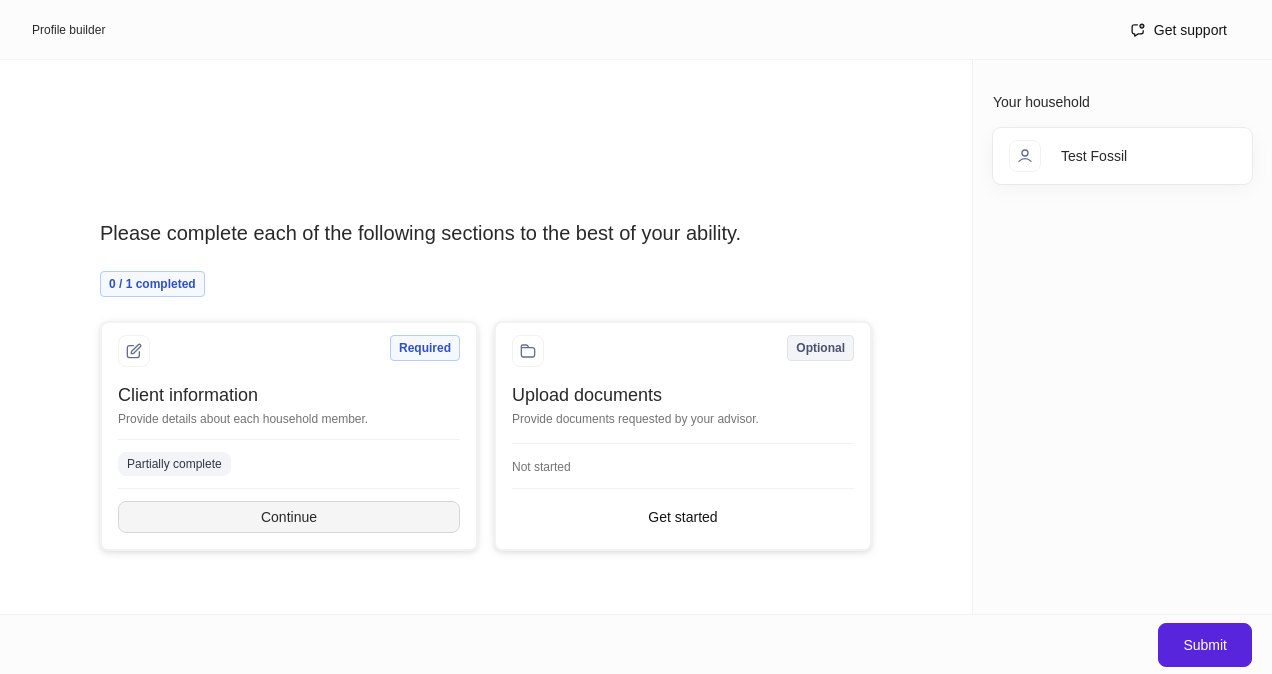 click on "Continue" at bounding box center (289, 517) 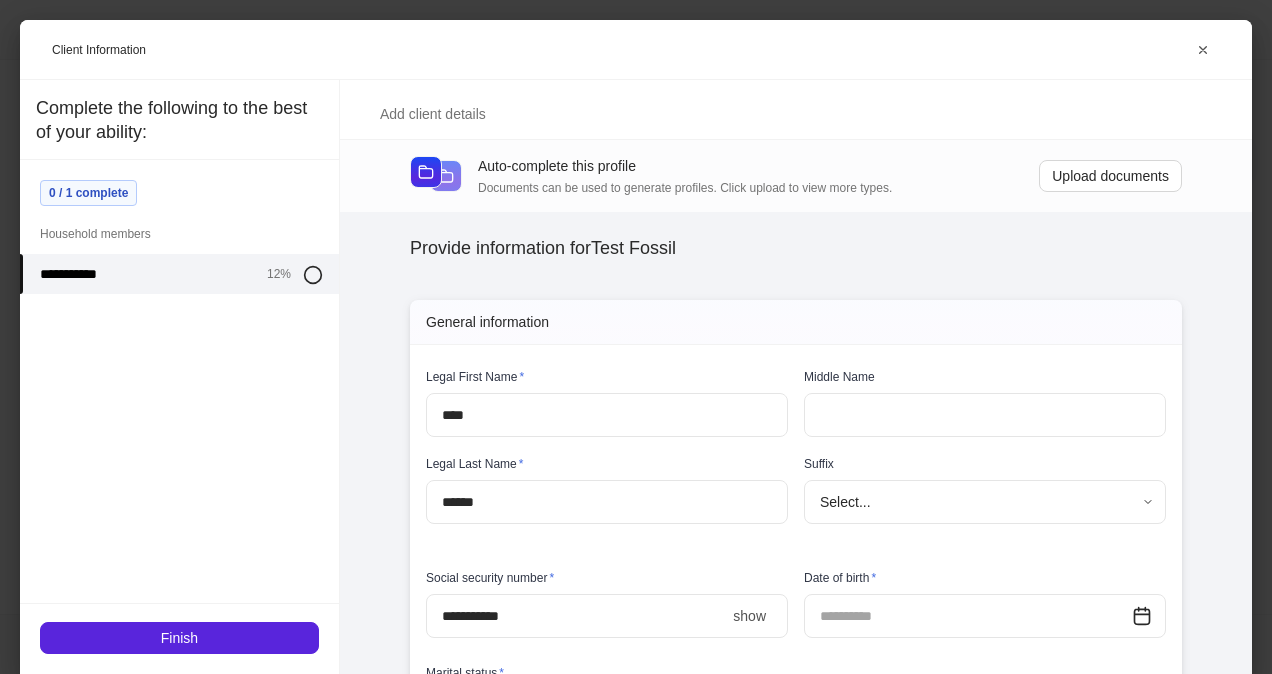 type on "****" 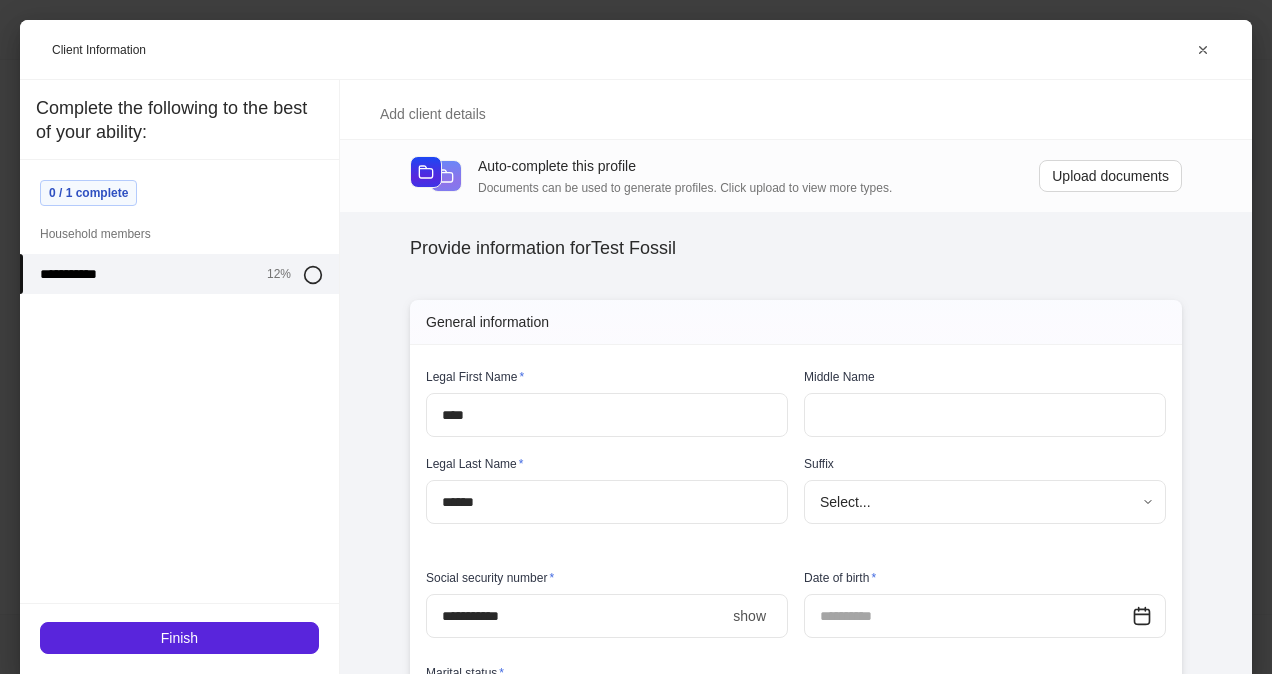 type on "******" 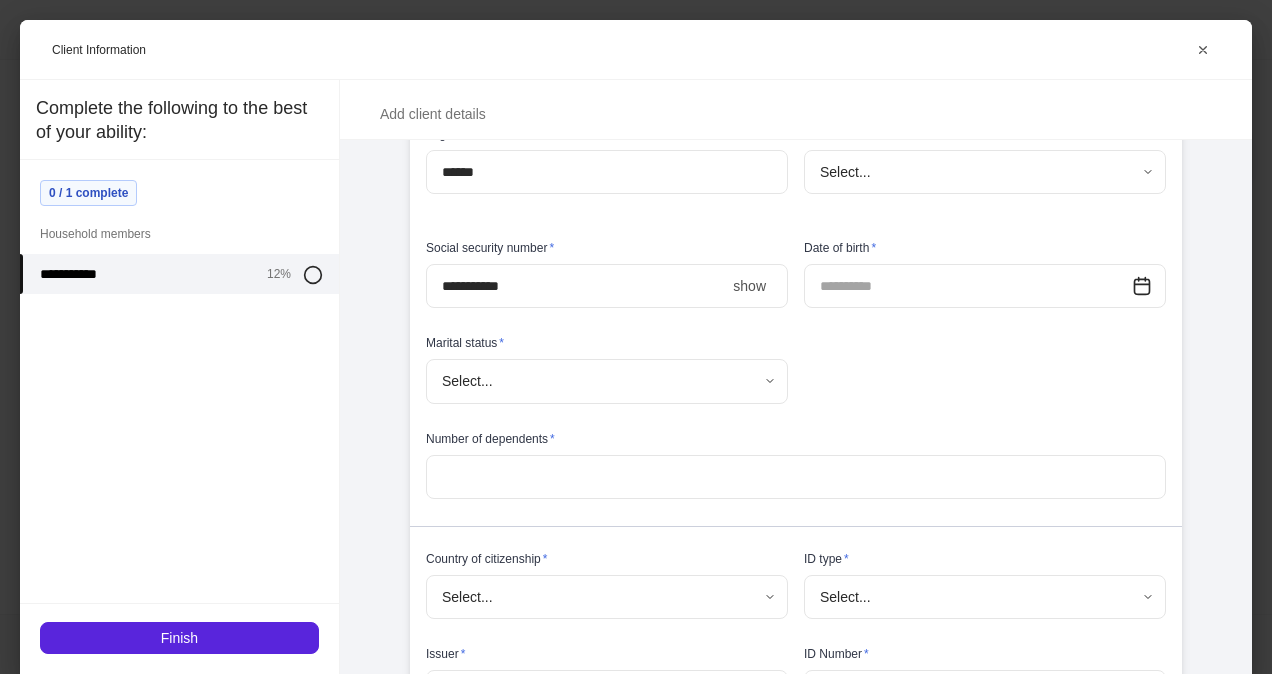 scroll, scrollTop: 331, scrollLeft: 0, axis: vertical 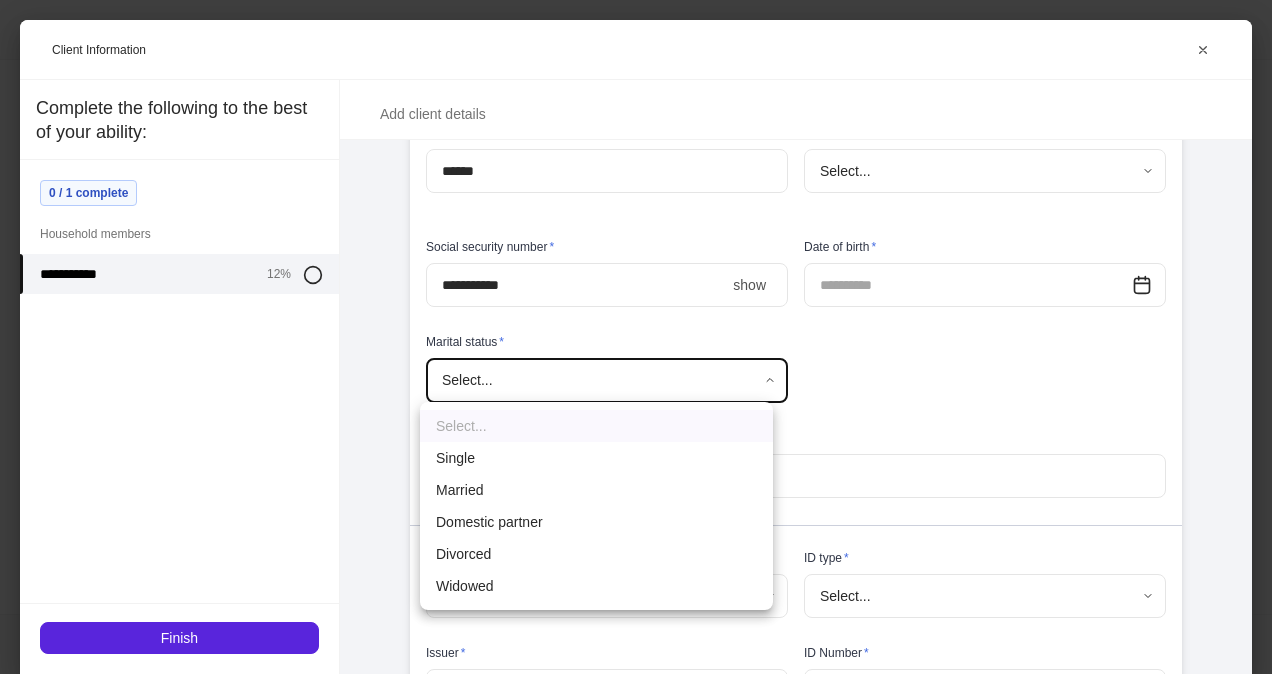 click on "**********" at bounding box center [636, 337] 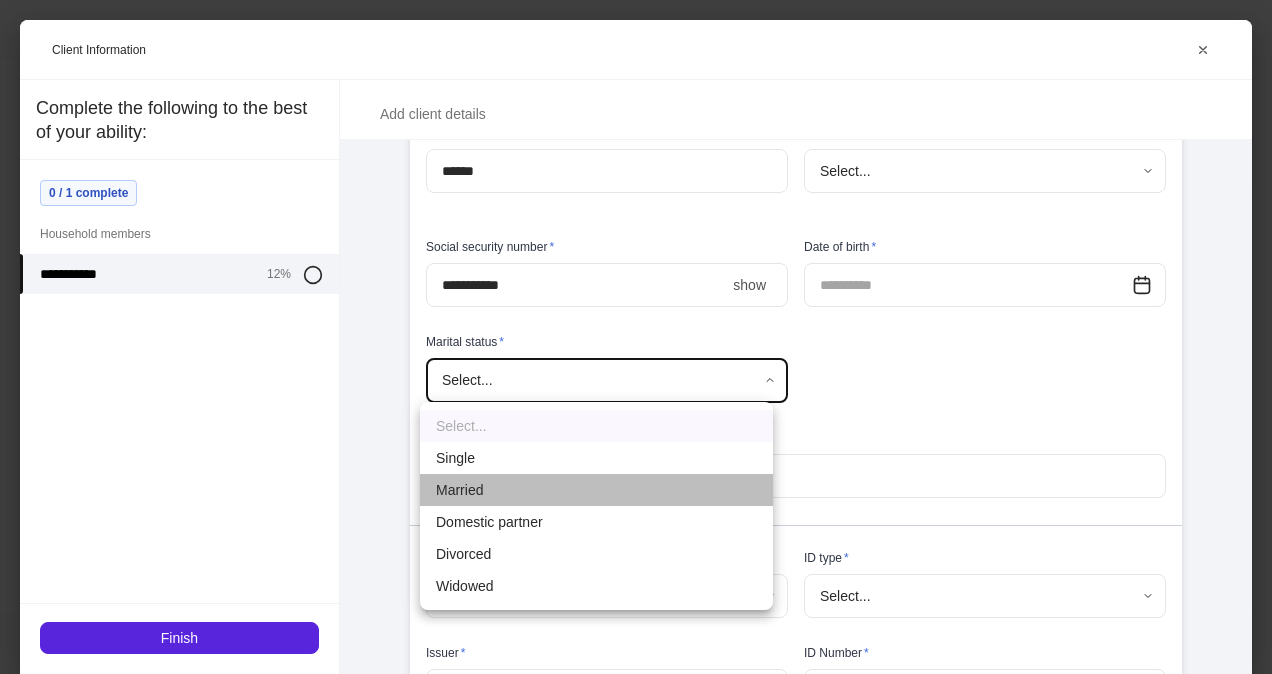 click on "Married" at bounding box center (596, 490) 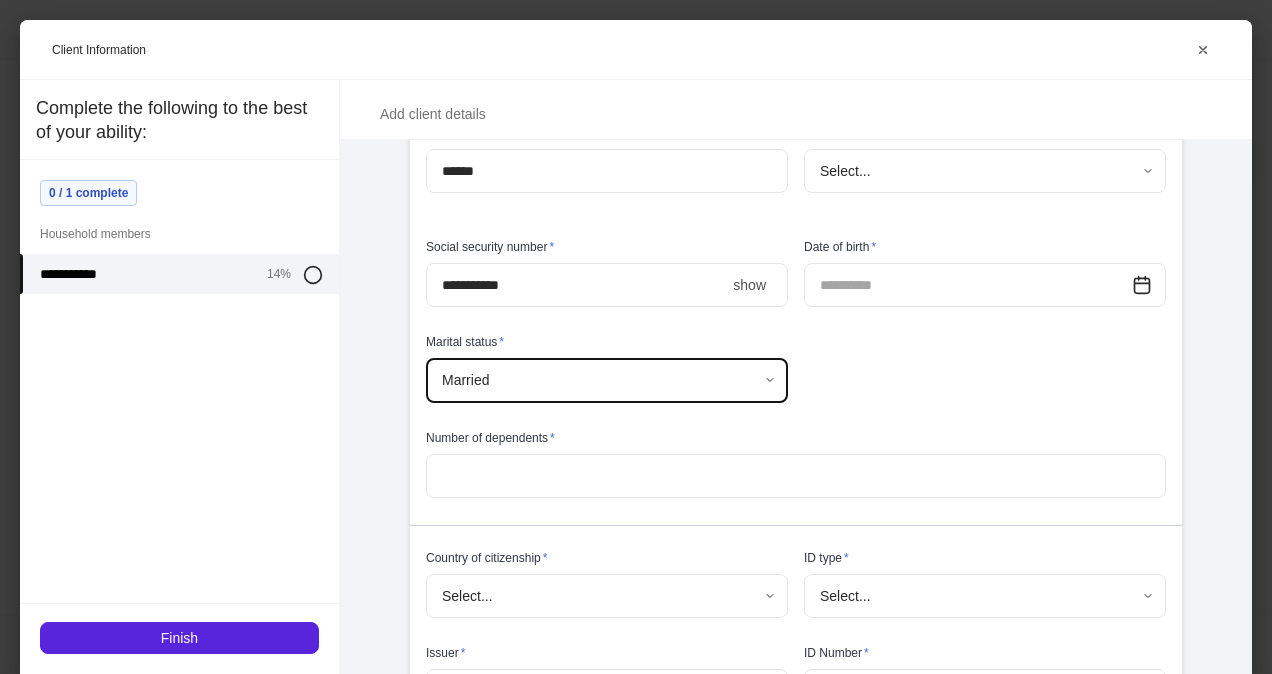 click at bounding box center [968, 285] 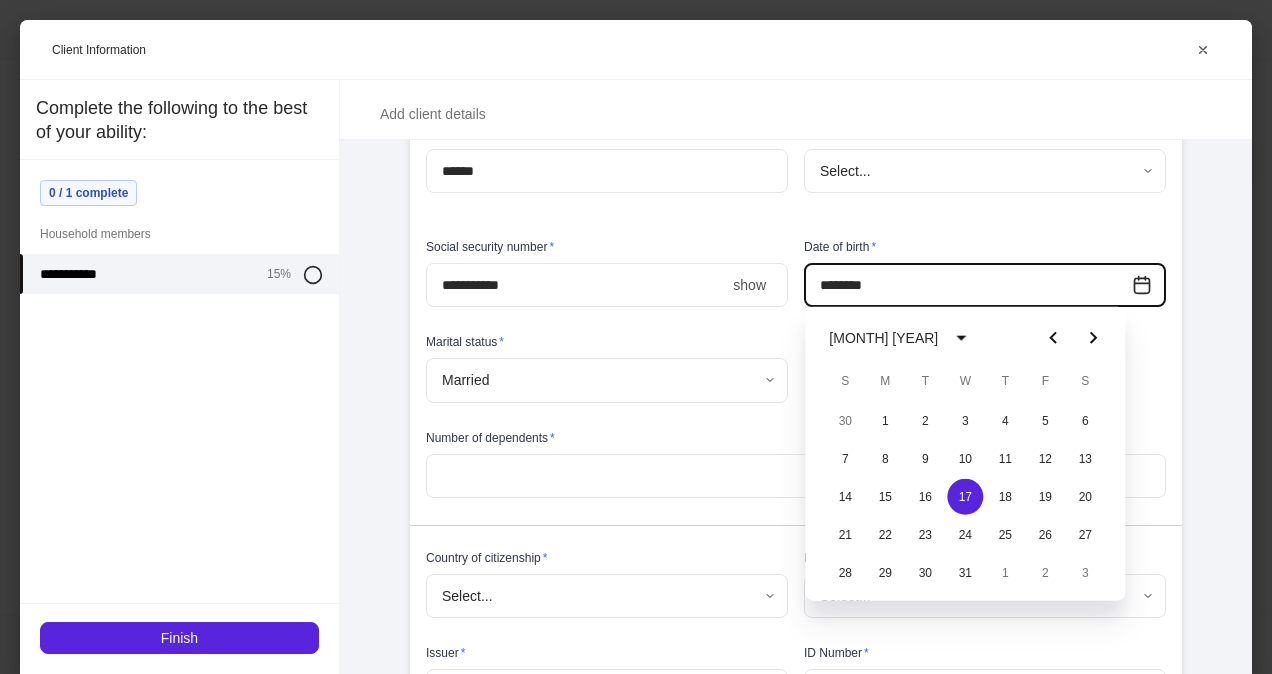 click on "**********" at bounding box center [788, 460] 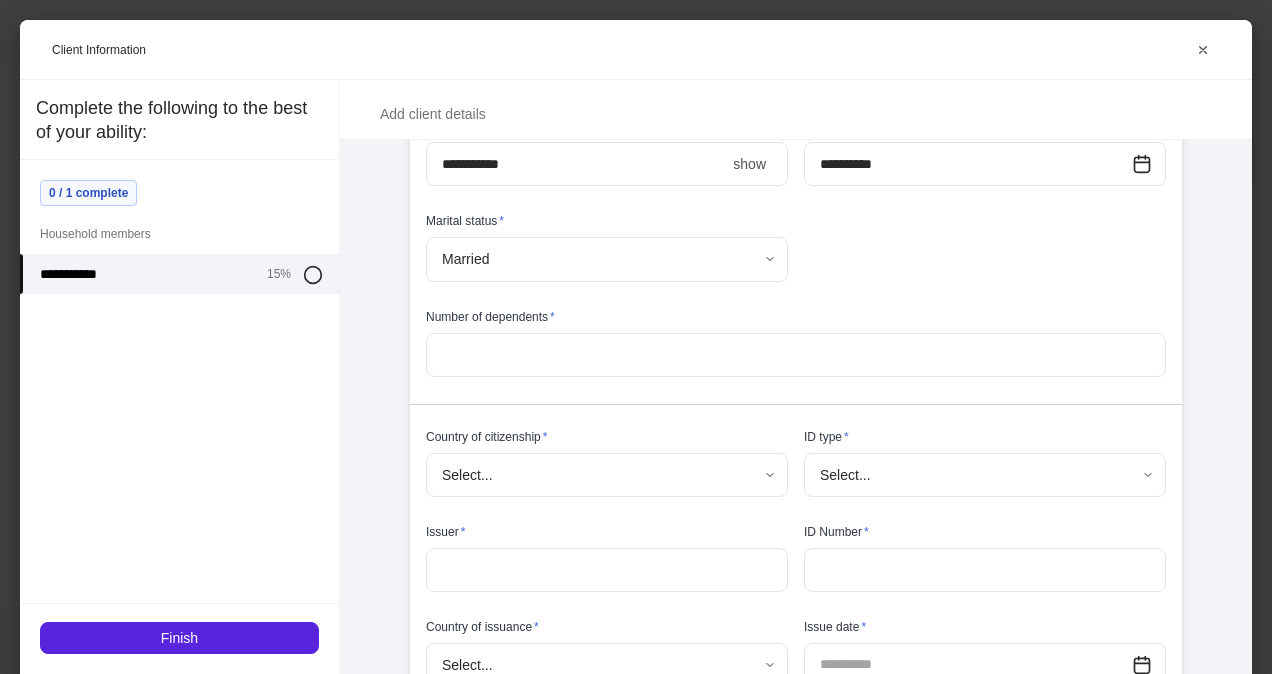 scroll, scrollTop: 453, scrollLeft: 0, axis: vertical 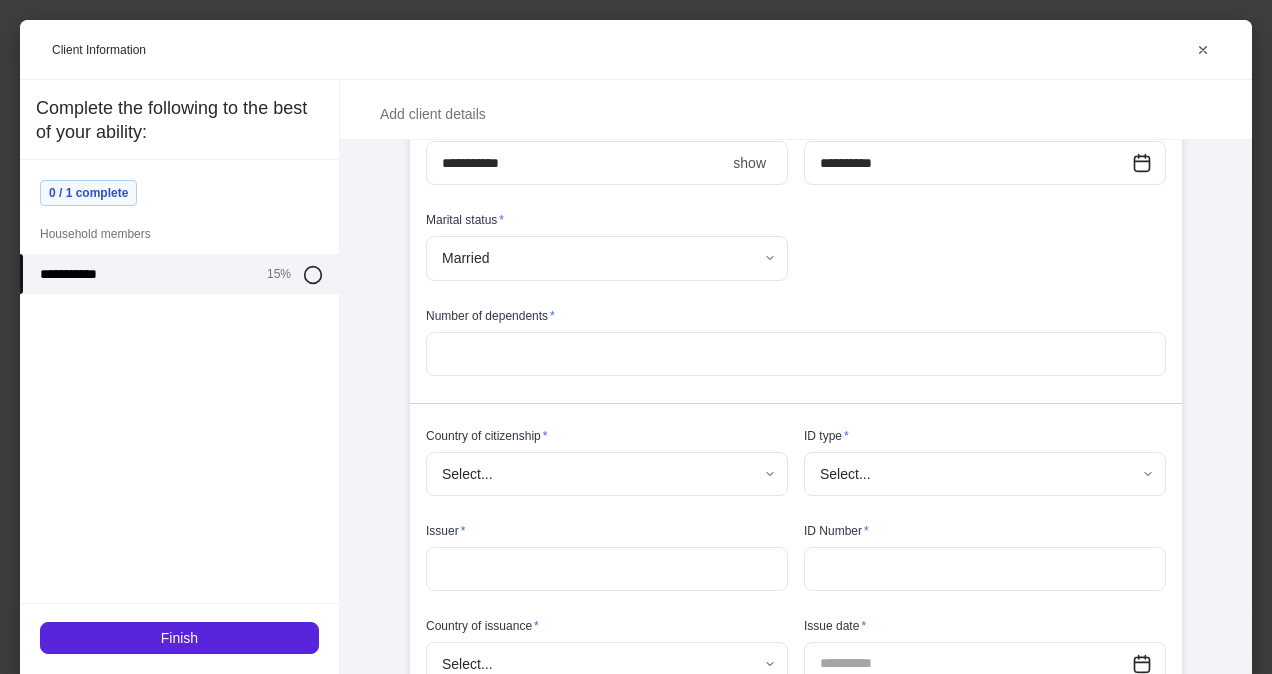 click at bounding box center (796, 354) 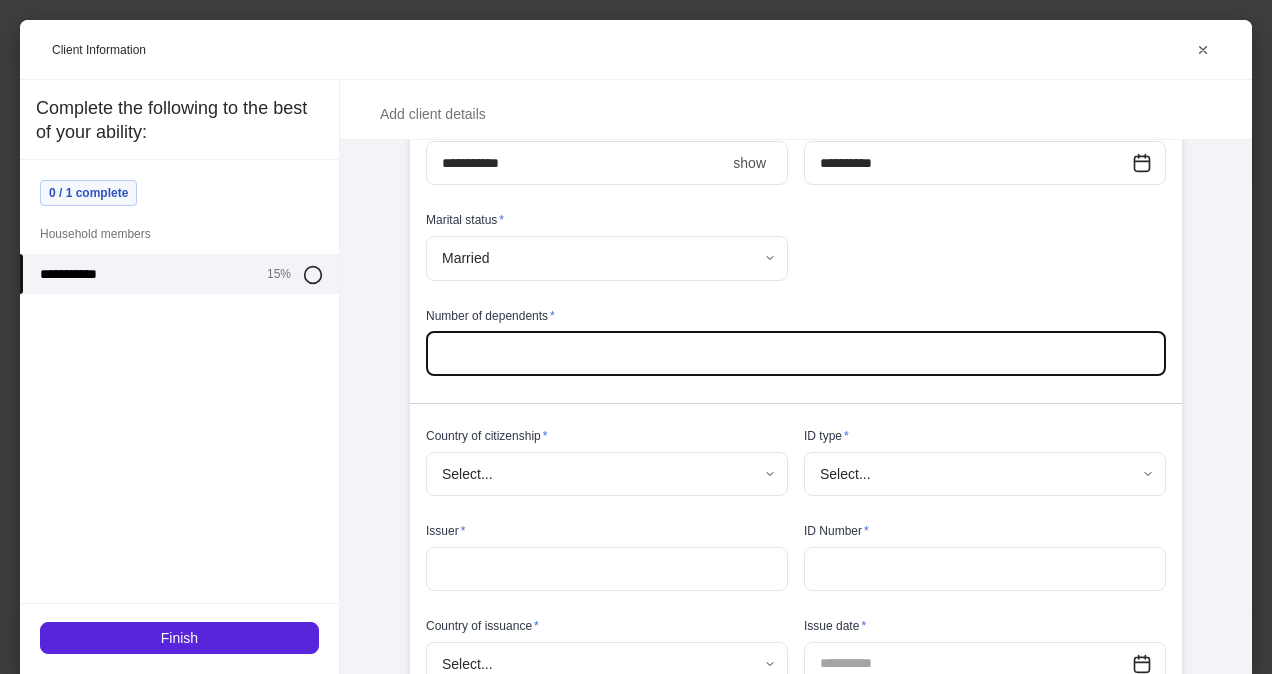type on "*" 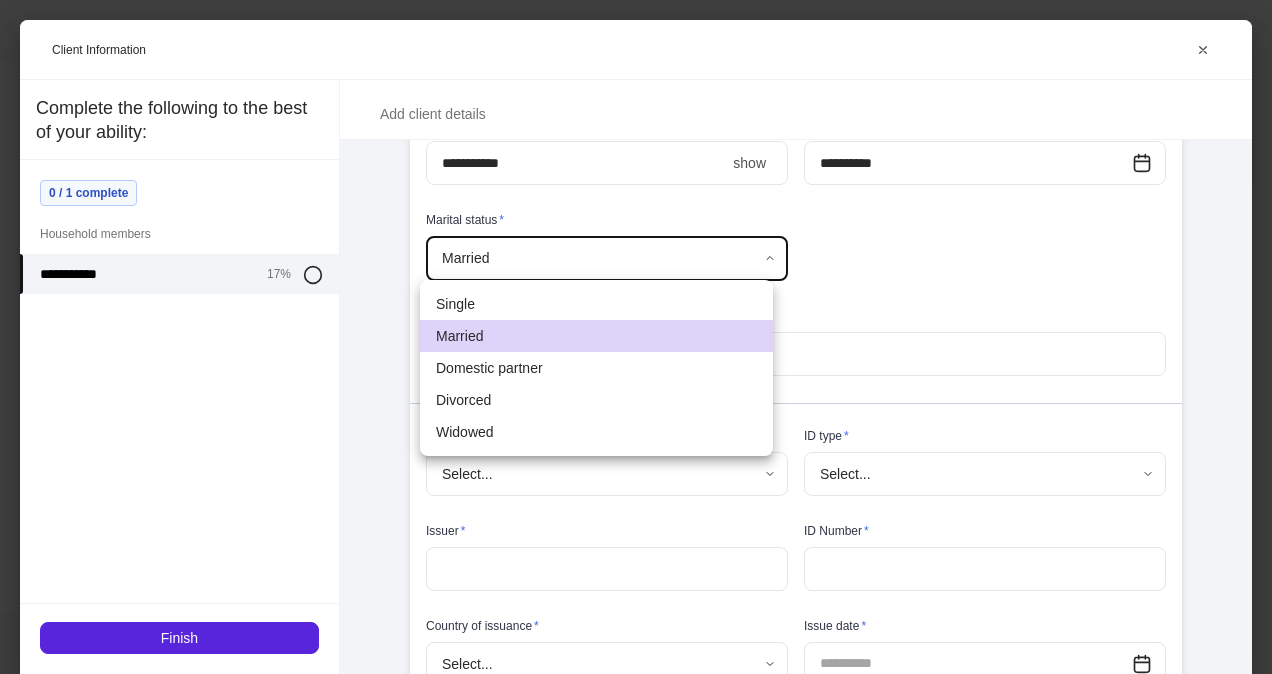 click on "Single" at bounding box center (596, 304) 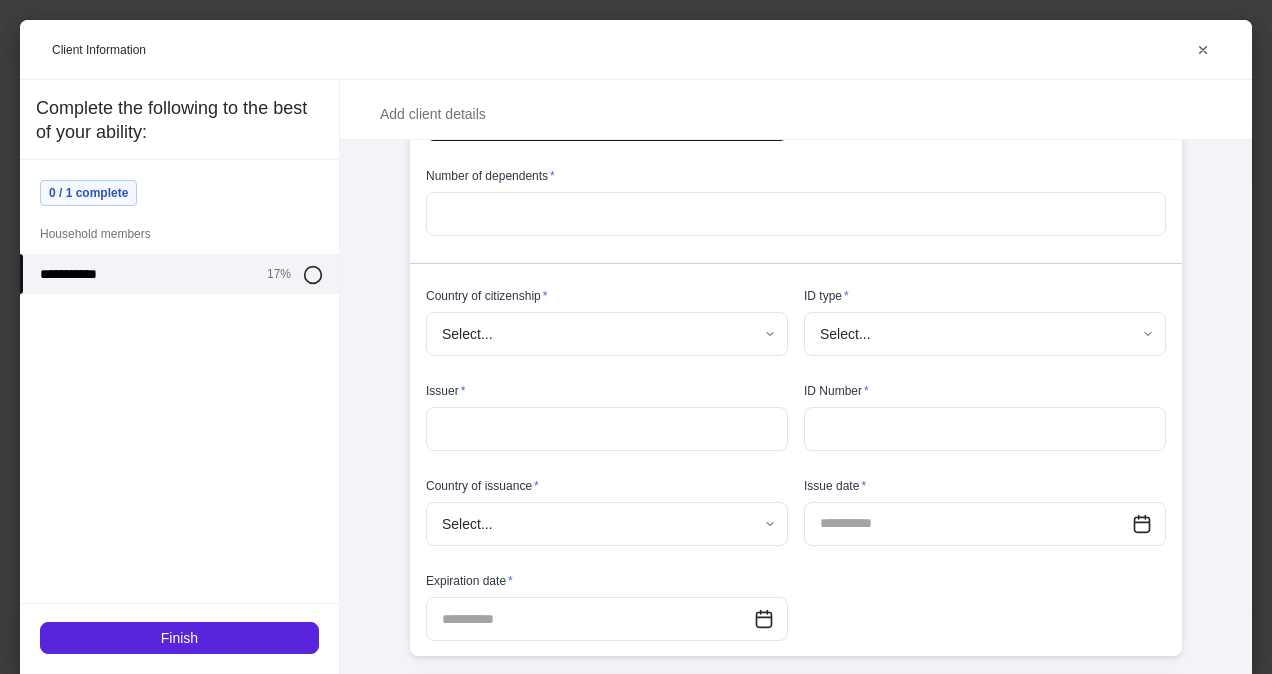 scroll, scrollTop: 664, scrollLeft: 0, axis: vertical 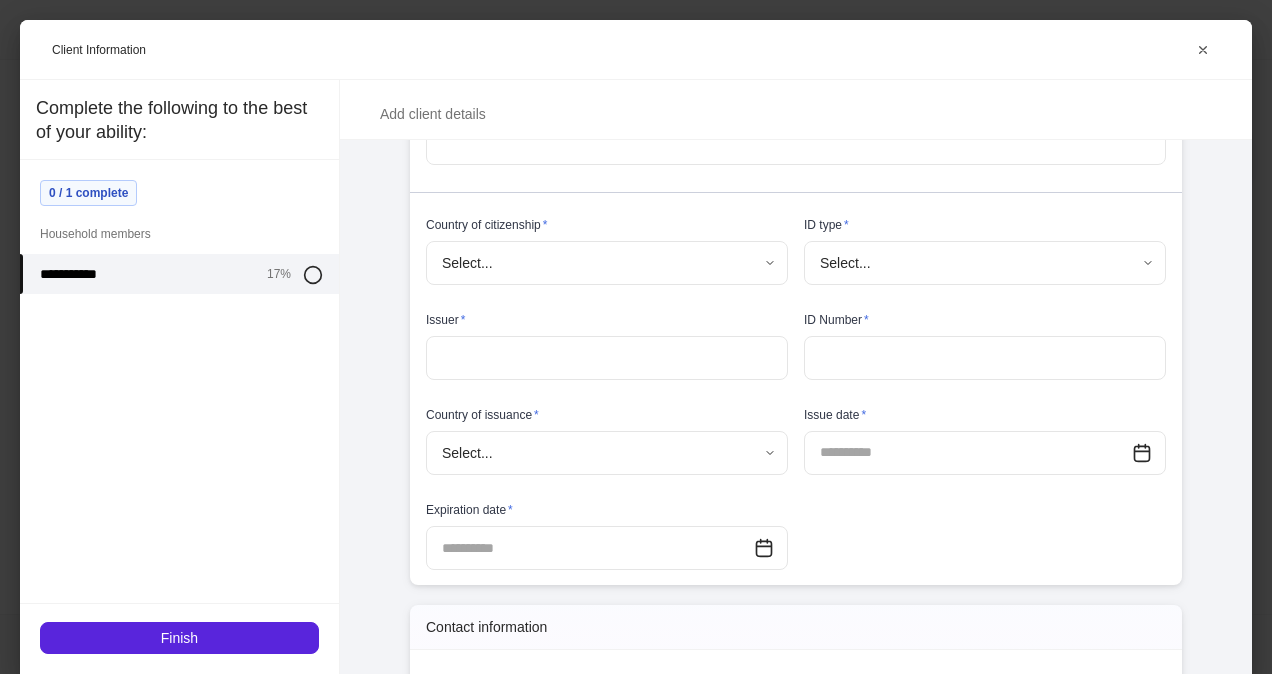 click on "**********" at bounding box center (636, 337) 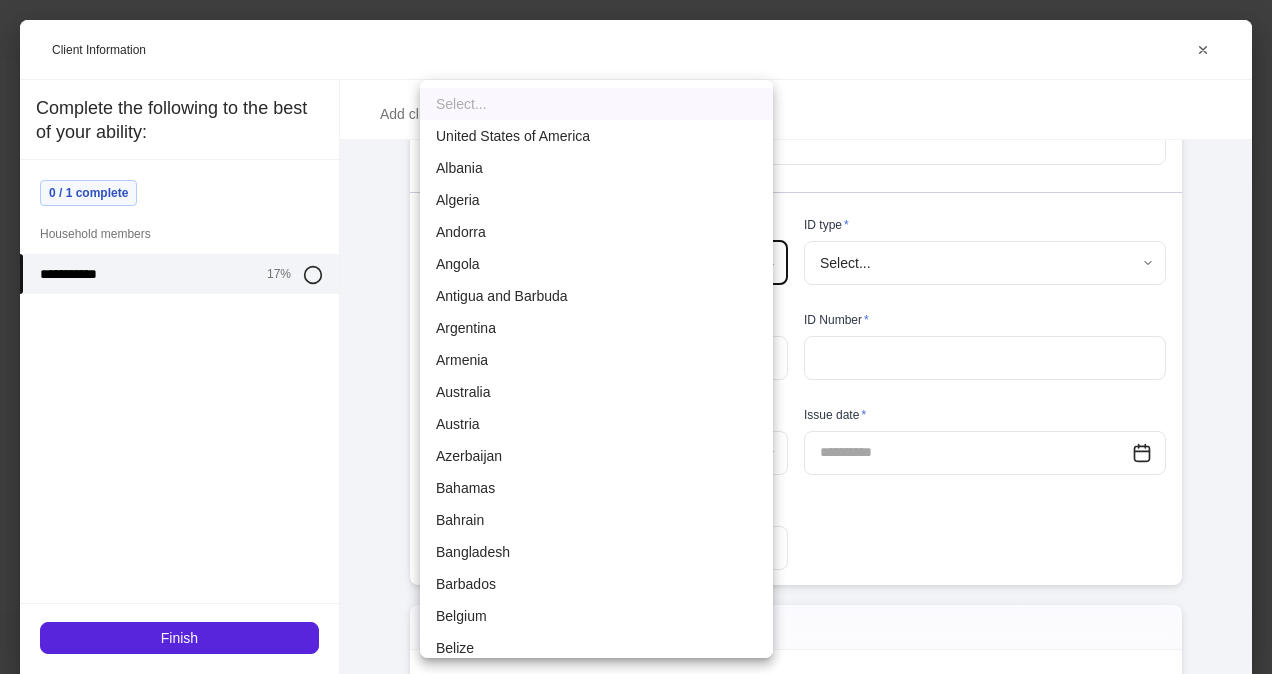 click on "United States of America" at bounding box center [596, 136] 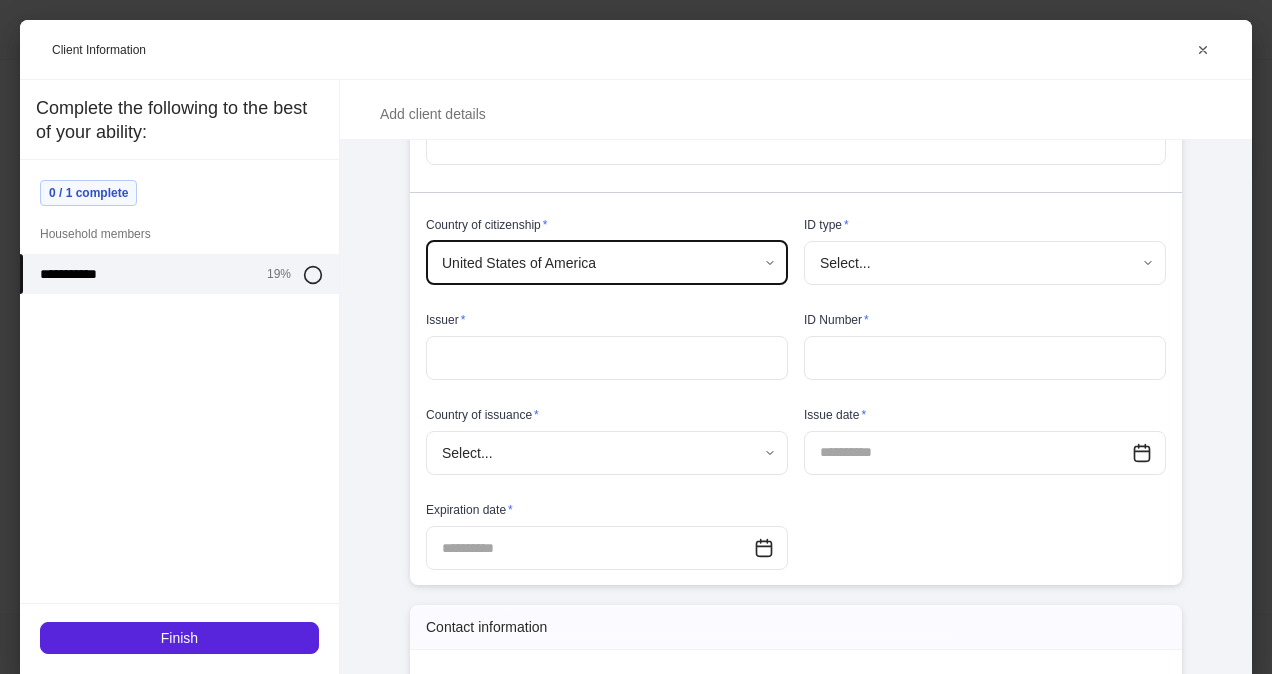 click on "**********" at bounding box center [636, 337] 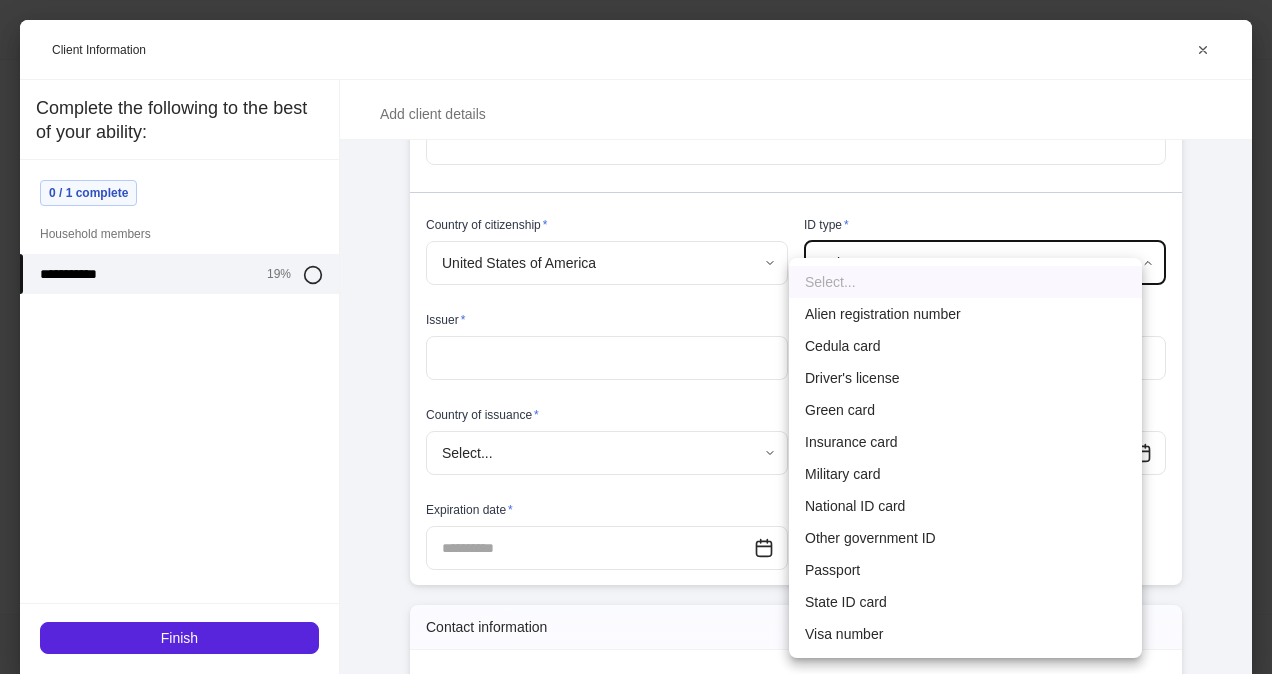 click on "Driver's license" at bounding box center (965, 378) 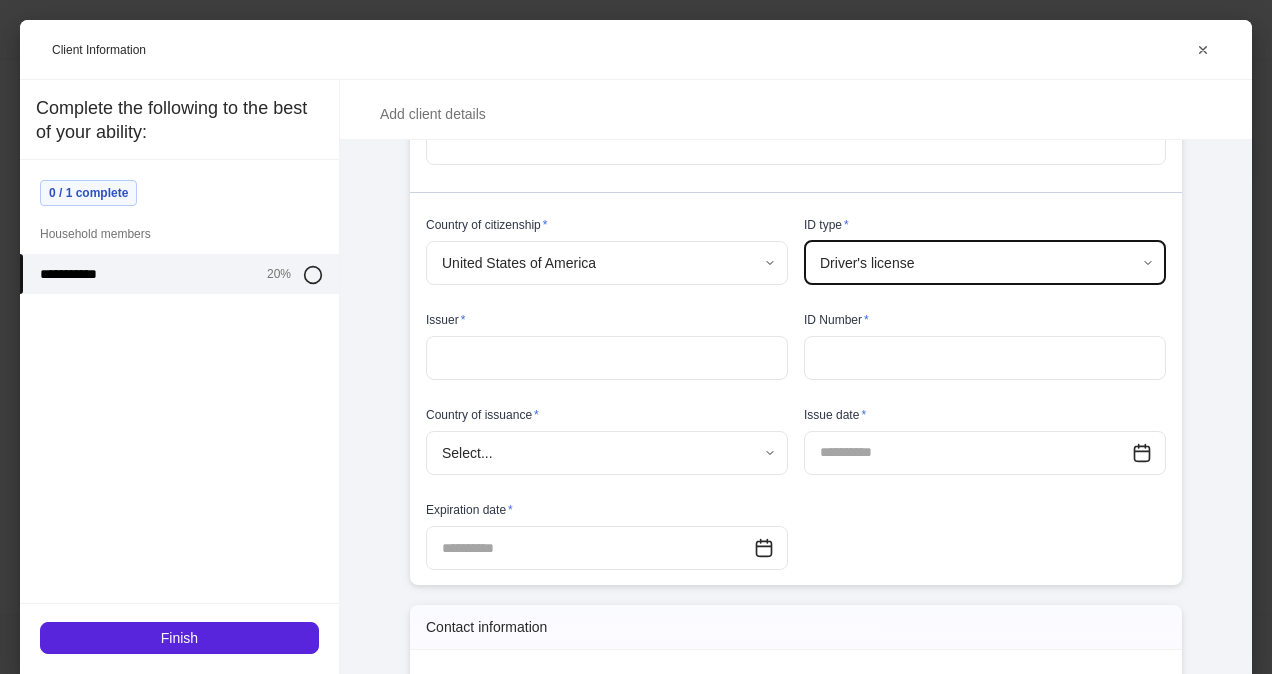 click on "**********" at bounding box center [636, 337] 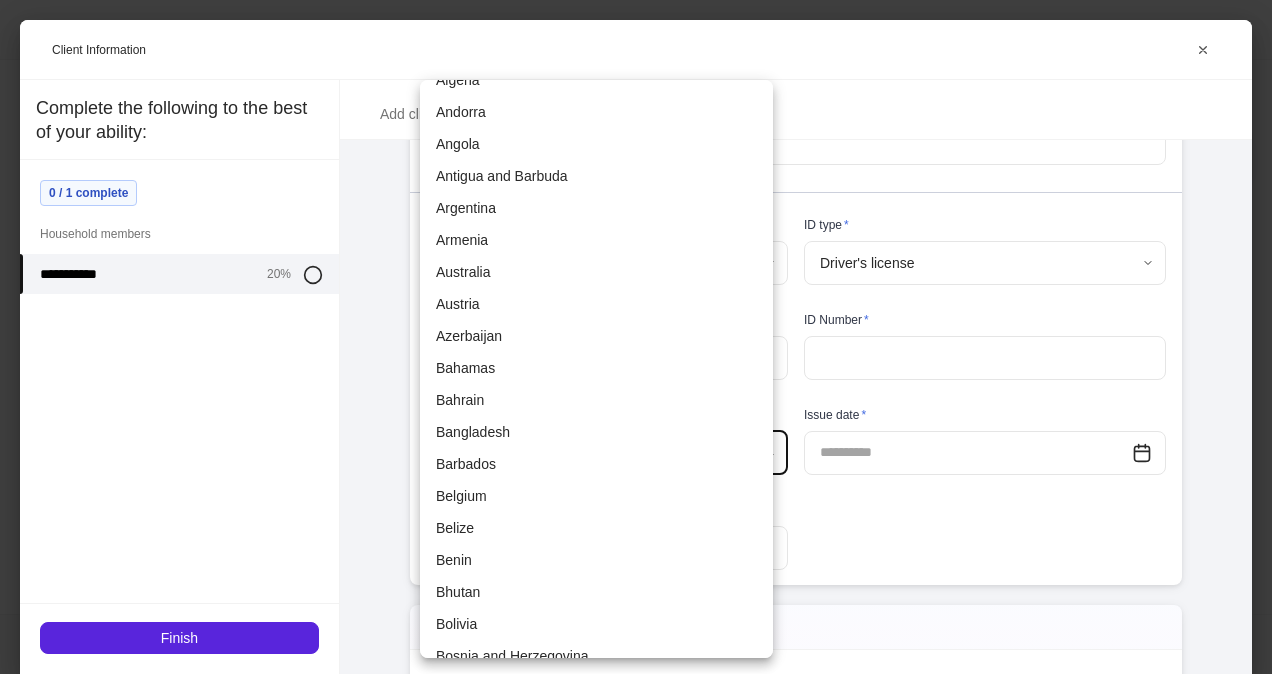 scroll, scrollTop: 0, scrollLeft: 0, axis: both 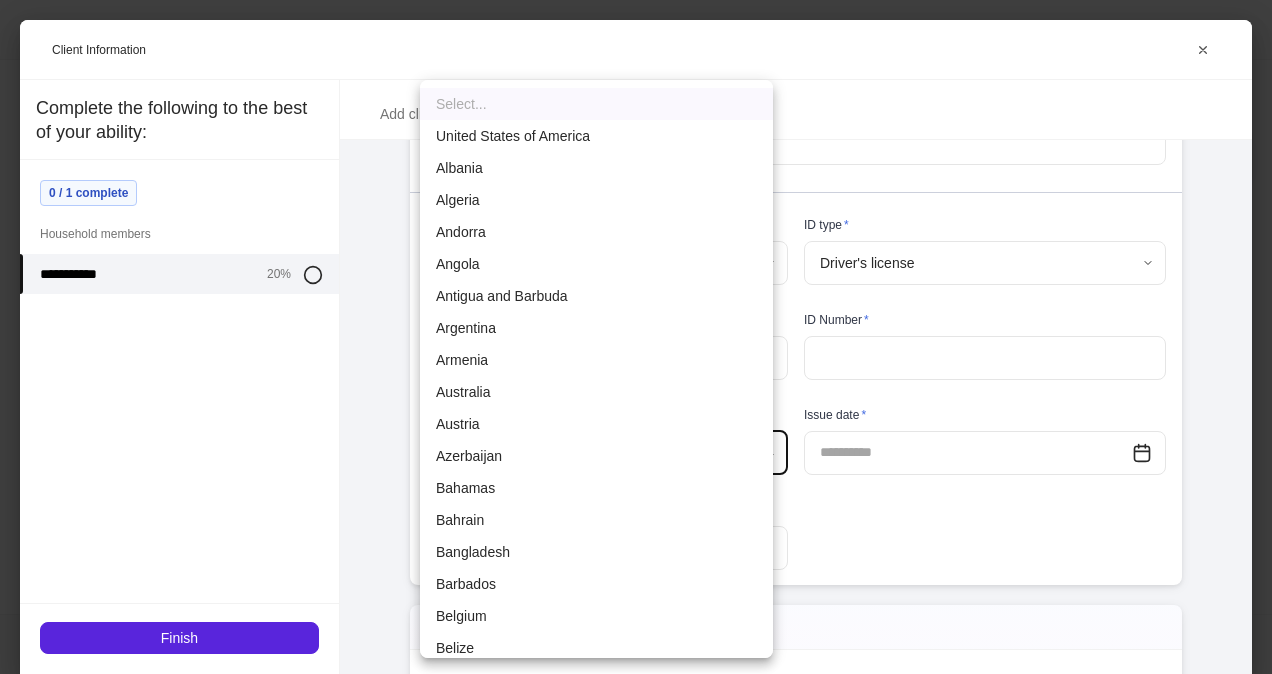 click on "United States of America" at bounding box center [596, 136] 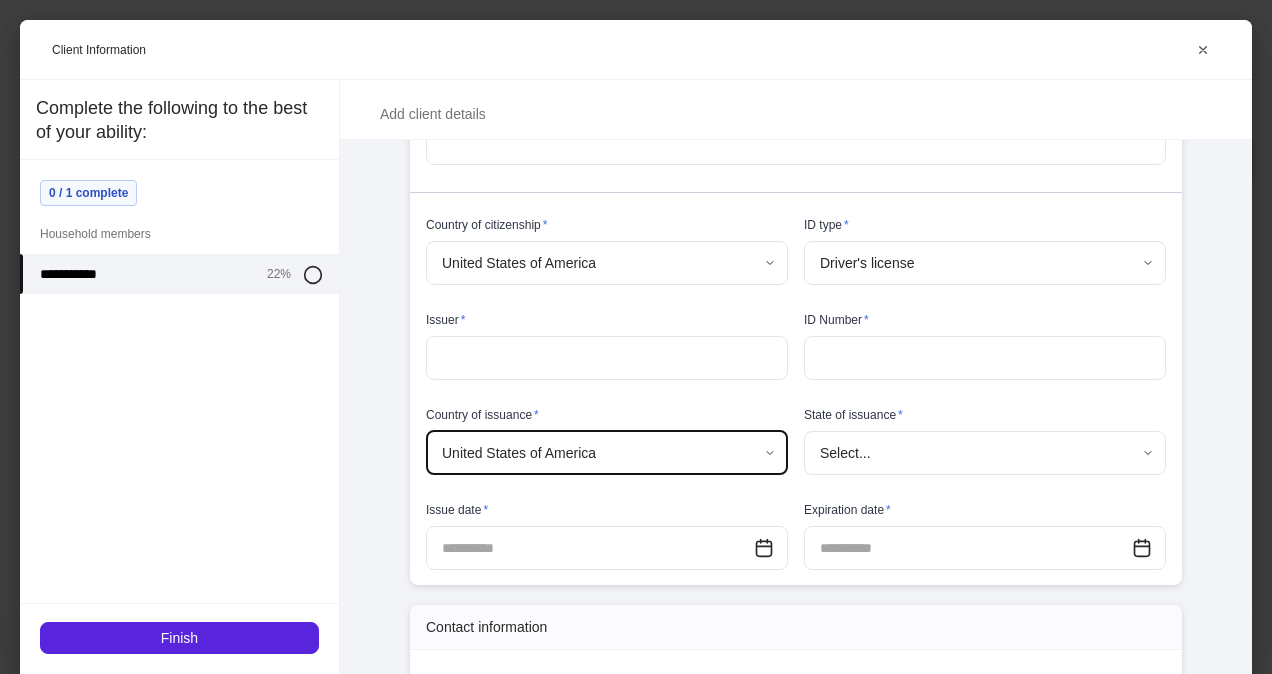click on "**********" at bounding box center (636, 337) 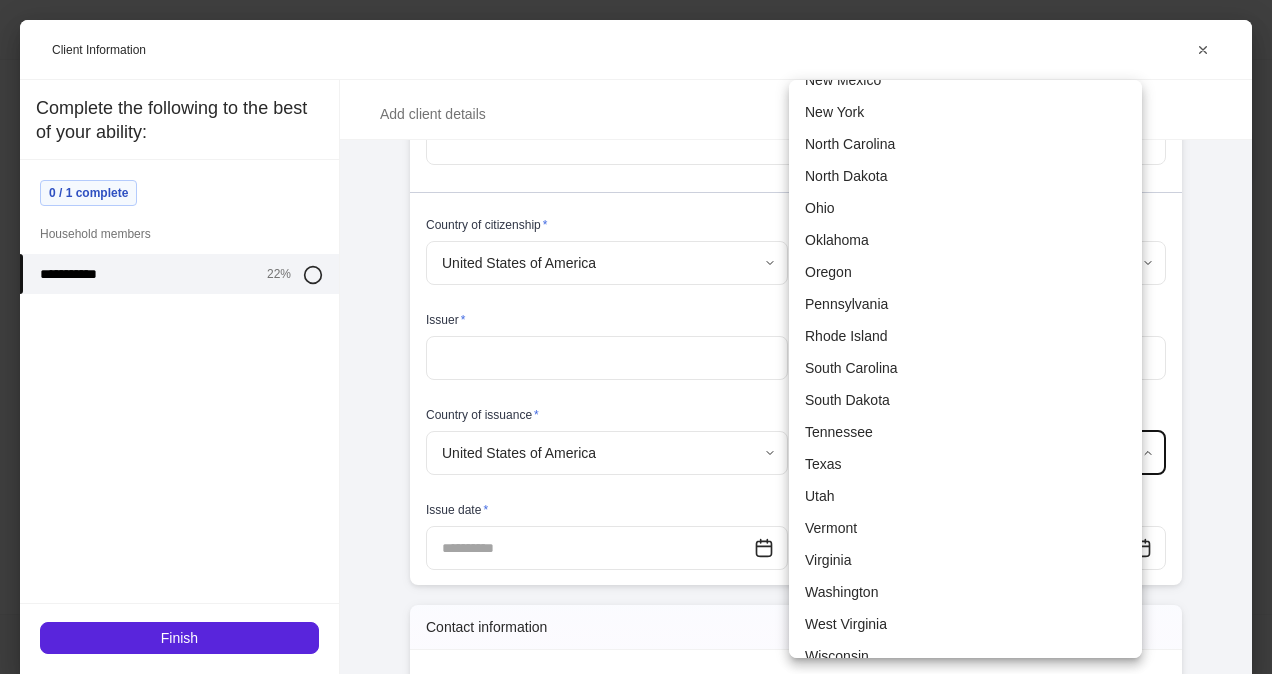 scroll, scrollTop: 1102, scrollLeft: 0, axis: vertical 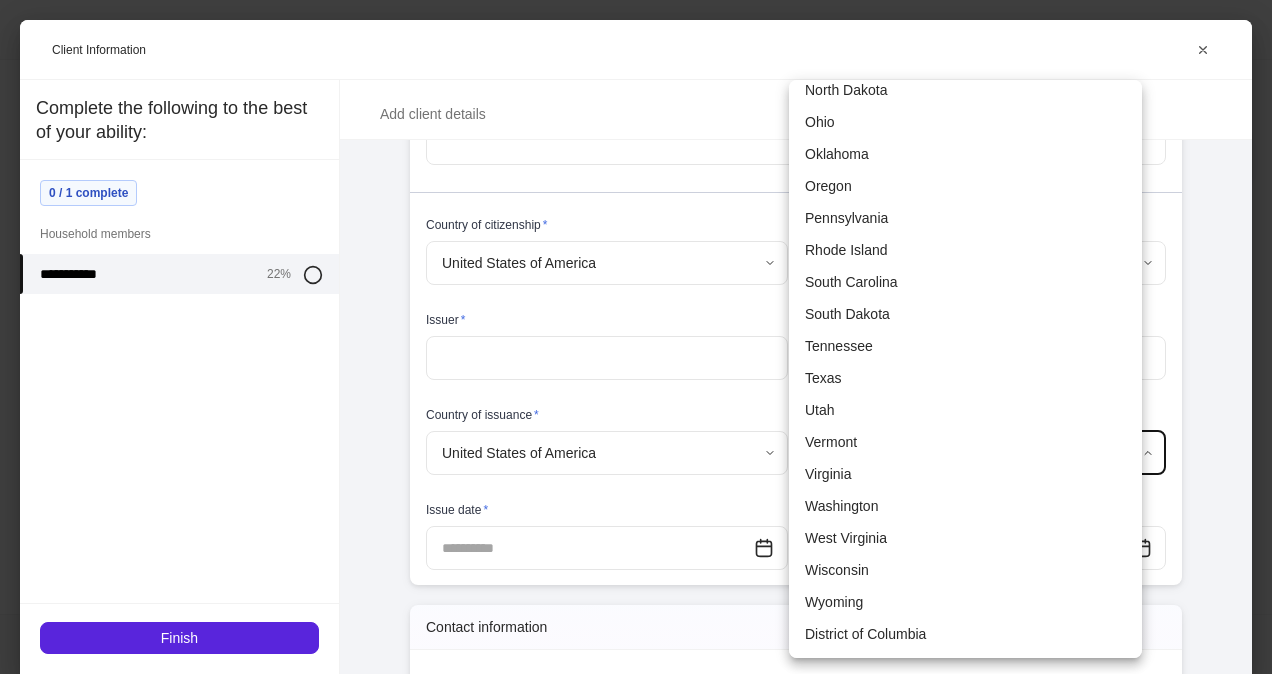 click on "Texas" at bounding box center (965, 378) 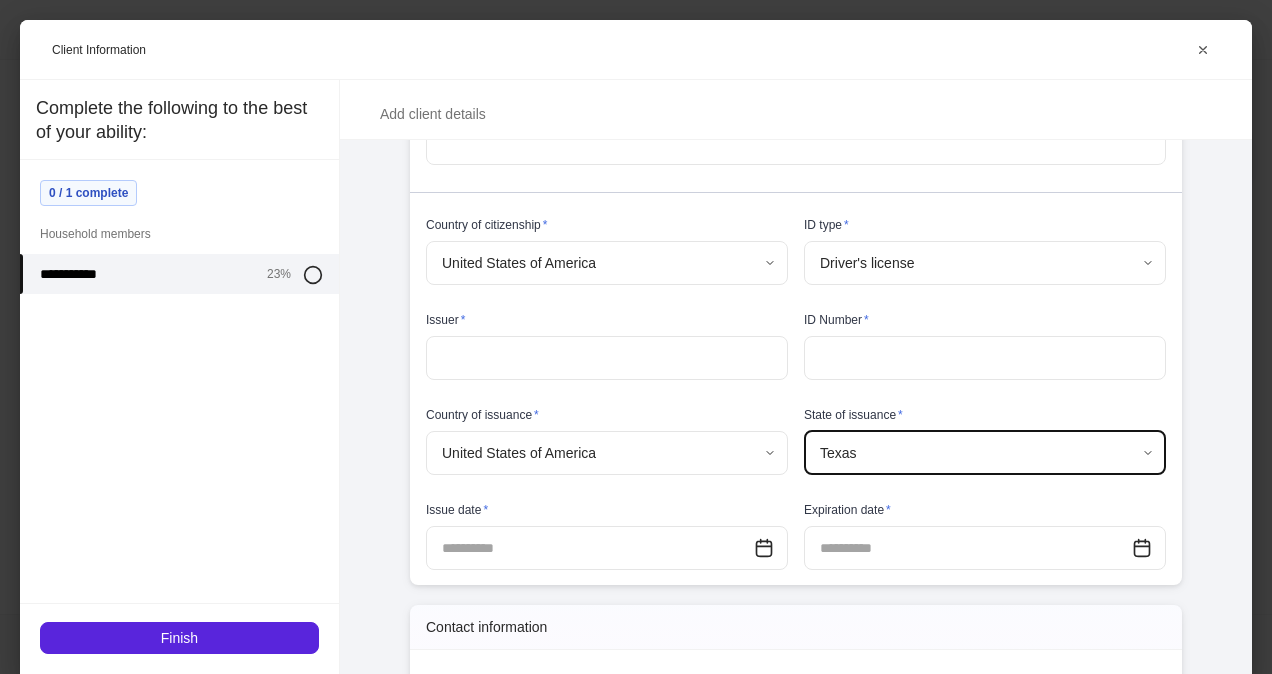 scroll, scrollTop: 0, scrollLeft: 0, axis: both 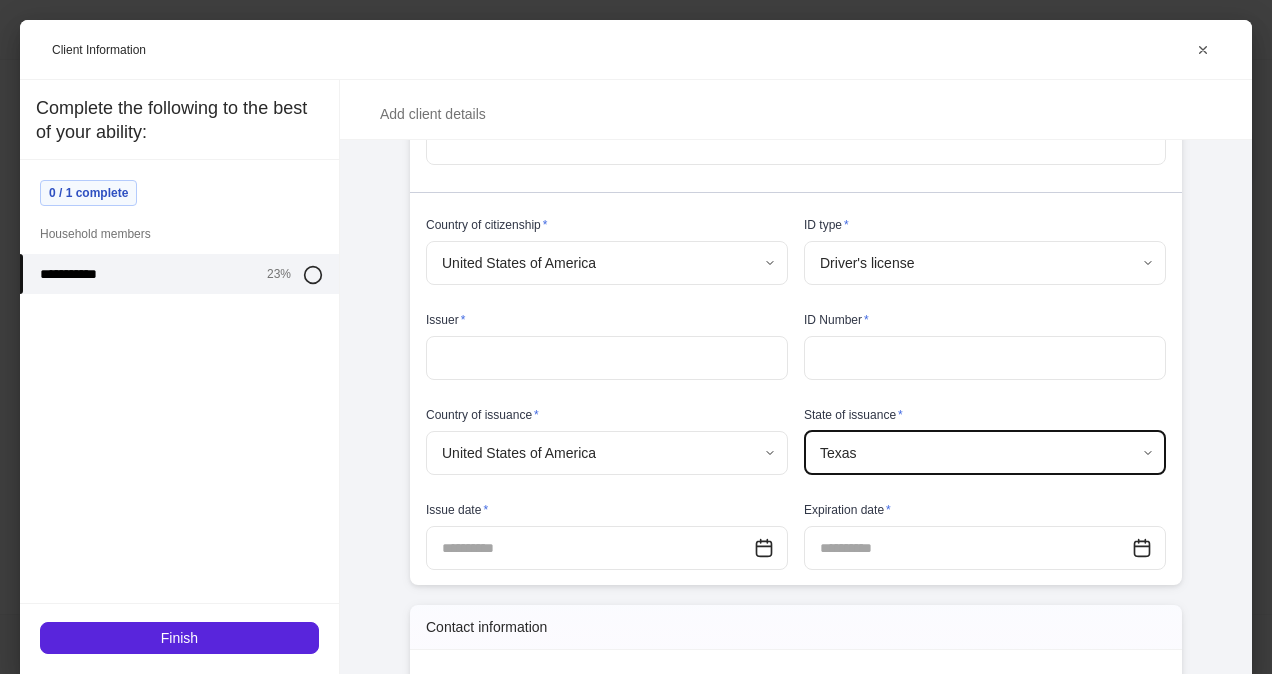 click on "Issue date *" at bounding box center (607, 514) 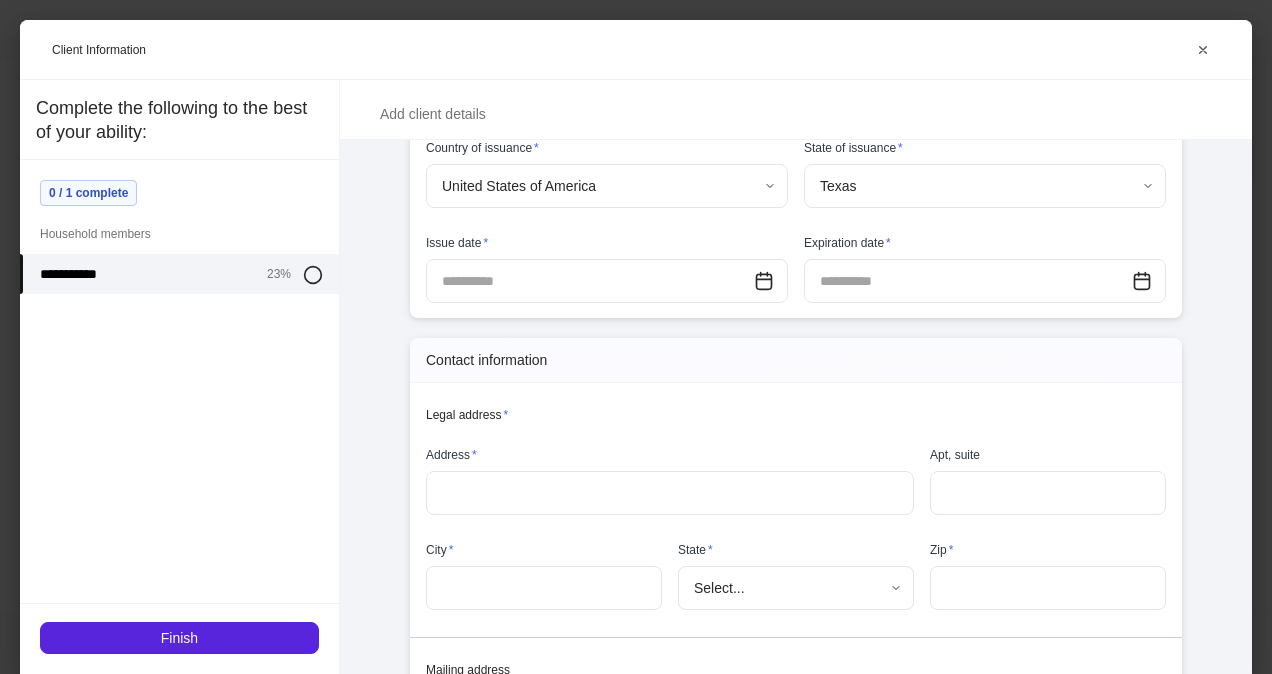 scroll, scrollTop: 942, scrollLeft: 0, axis: vertical 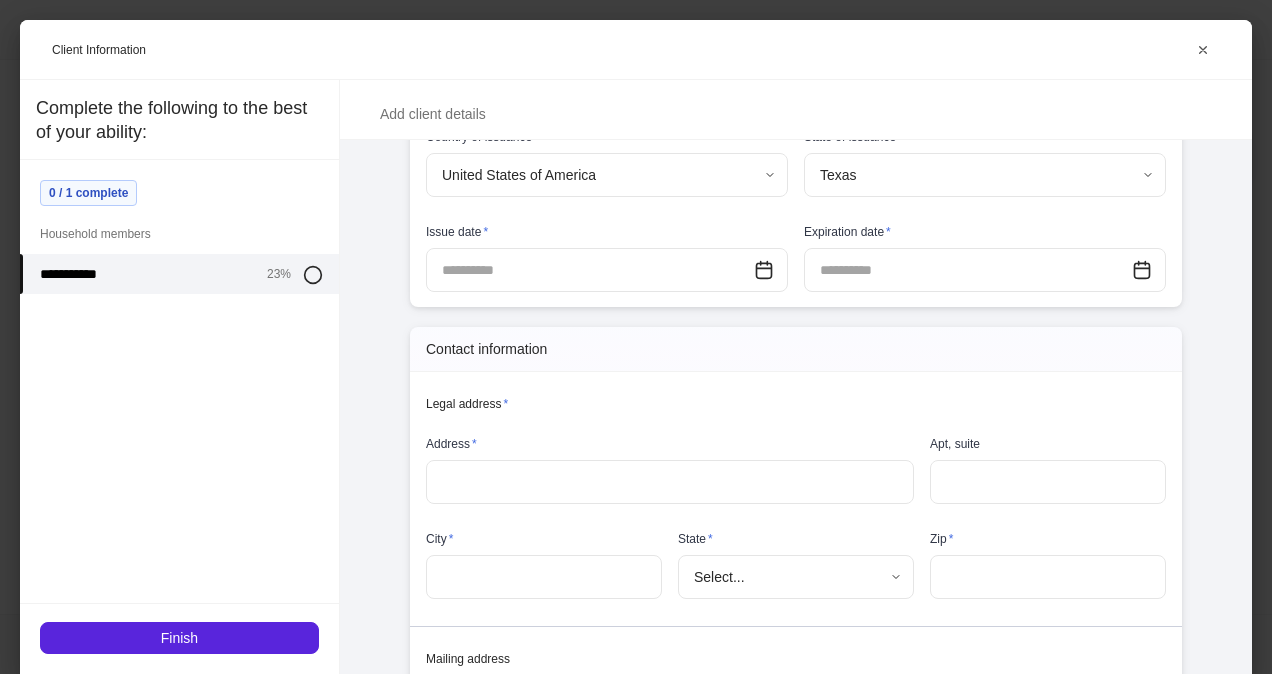 click on "​" at bounding box center (670, 482) 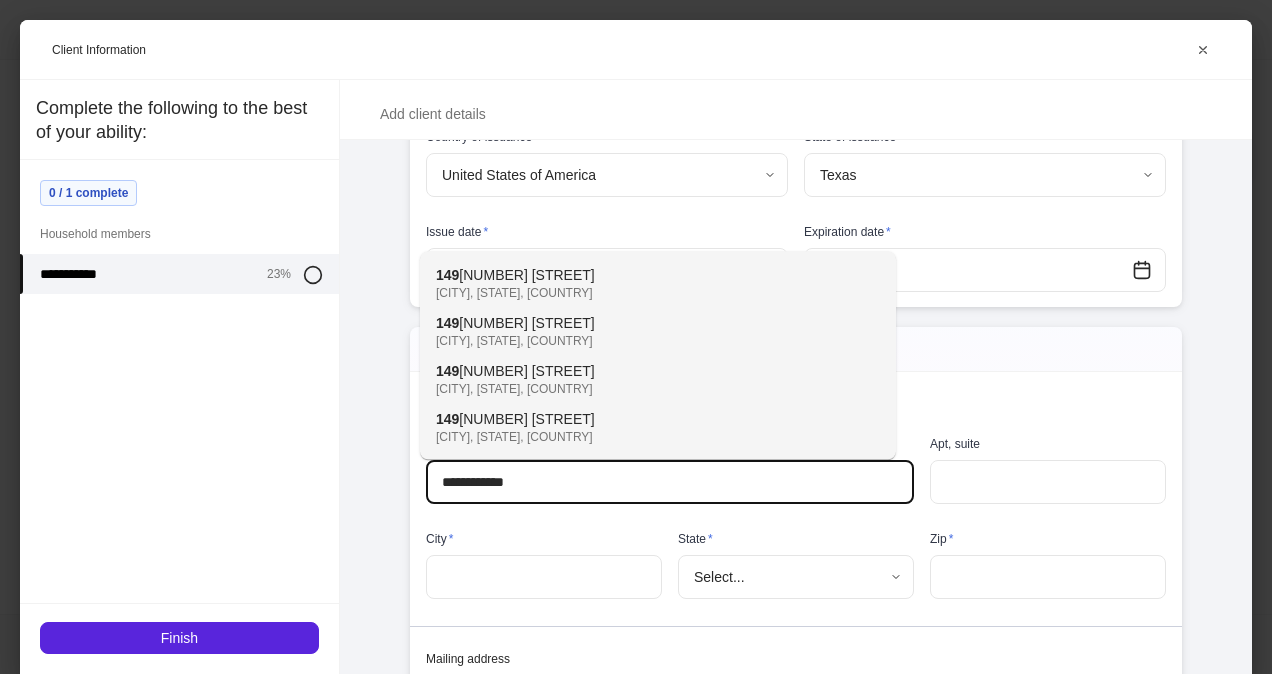 click on "48 Gentry Drive" at bounding box center [526, 323] 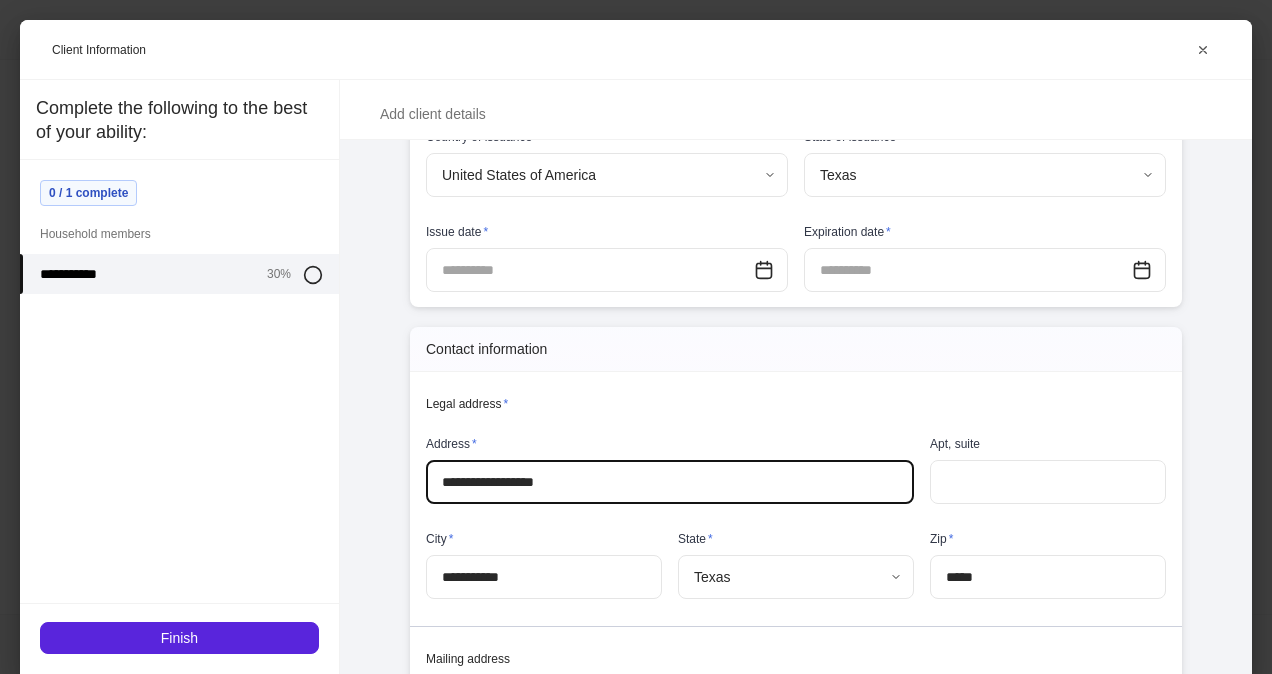 type on "**********" 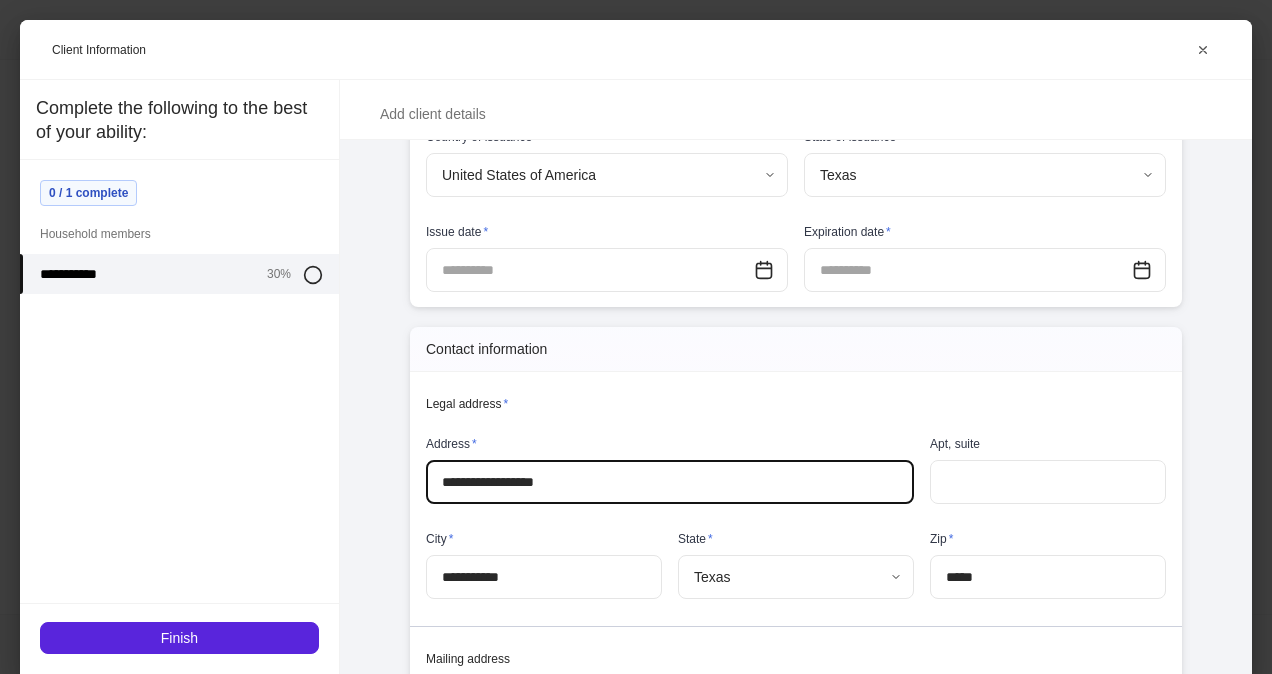 type on "**********" 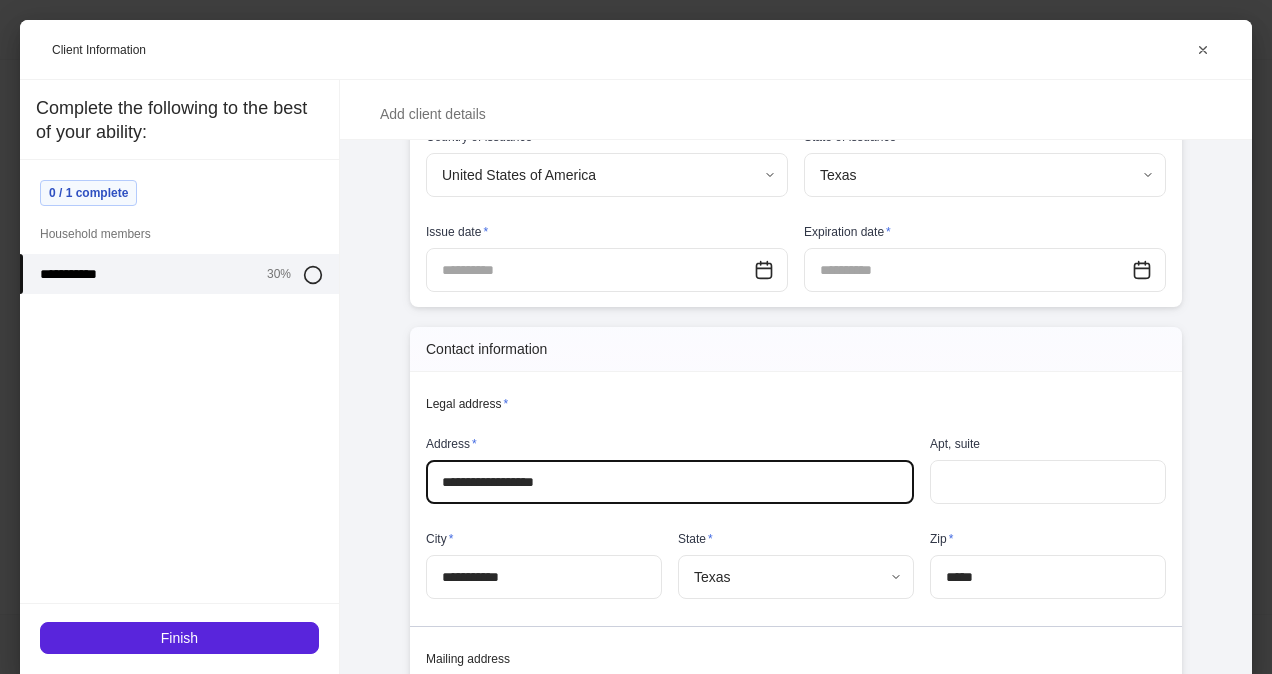 click on "**********" at bounding box center (544, 577) 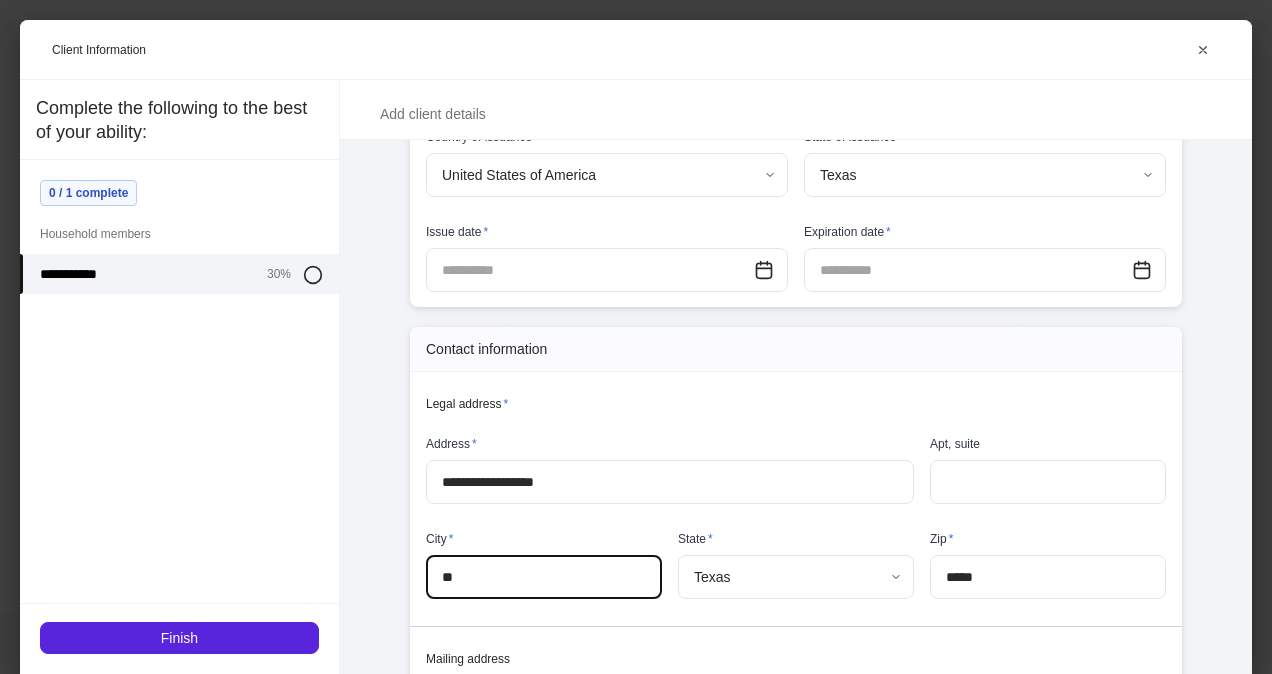 type on "*" 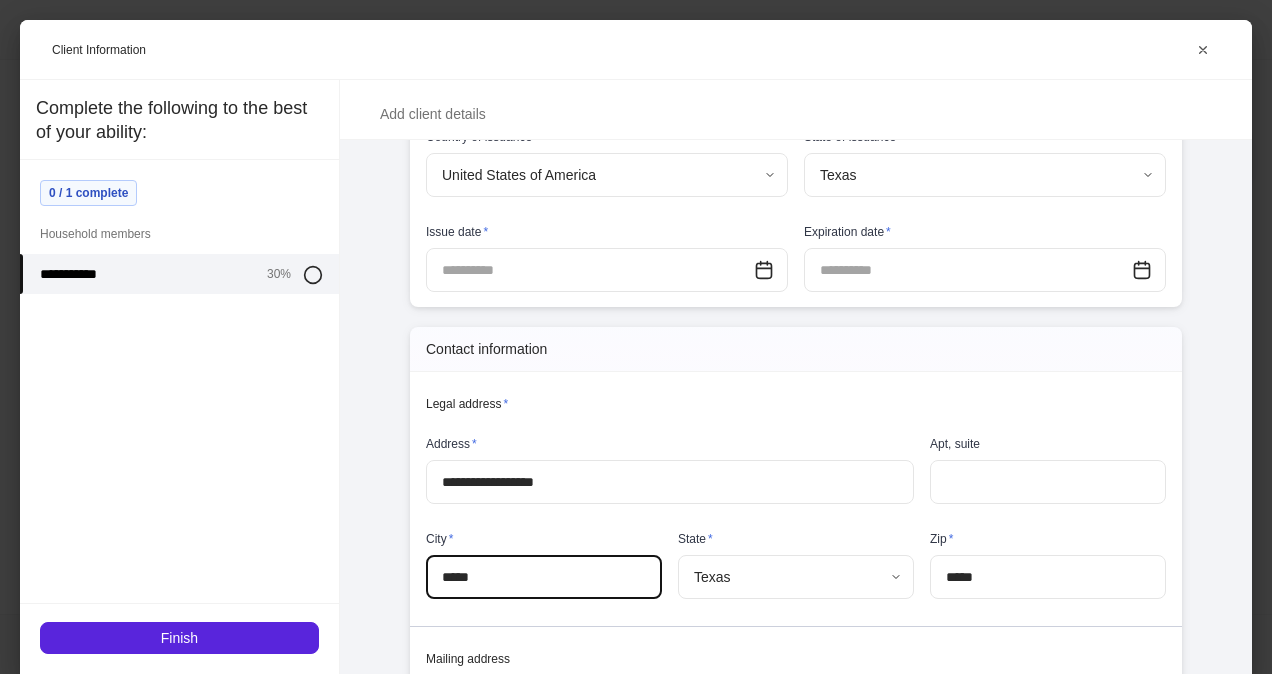 type on "*****" 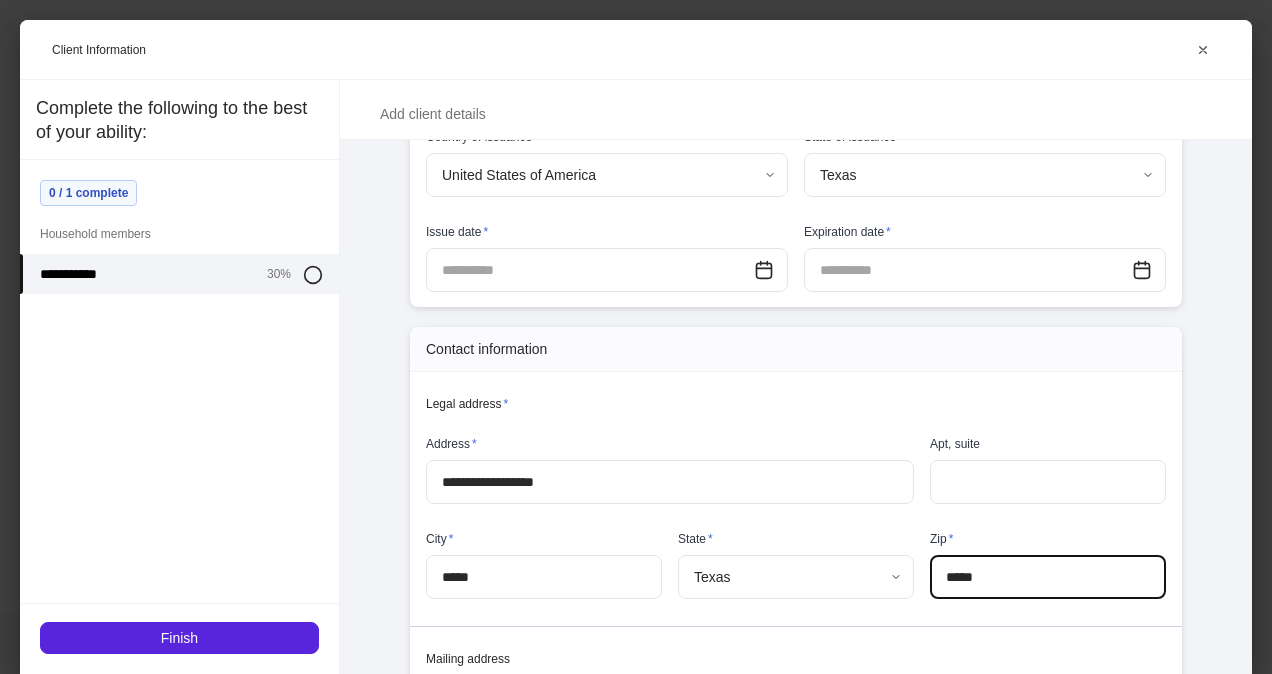 scroll, scrollTop: 0, scrollLeft: 0, axis: both 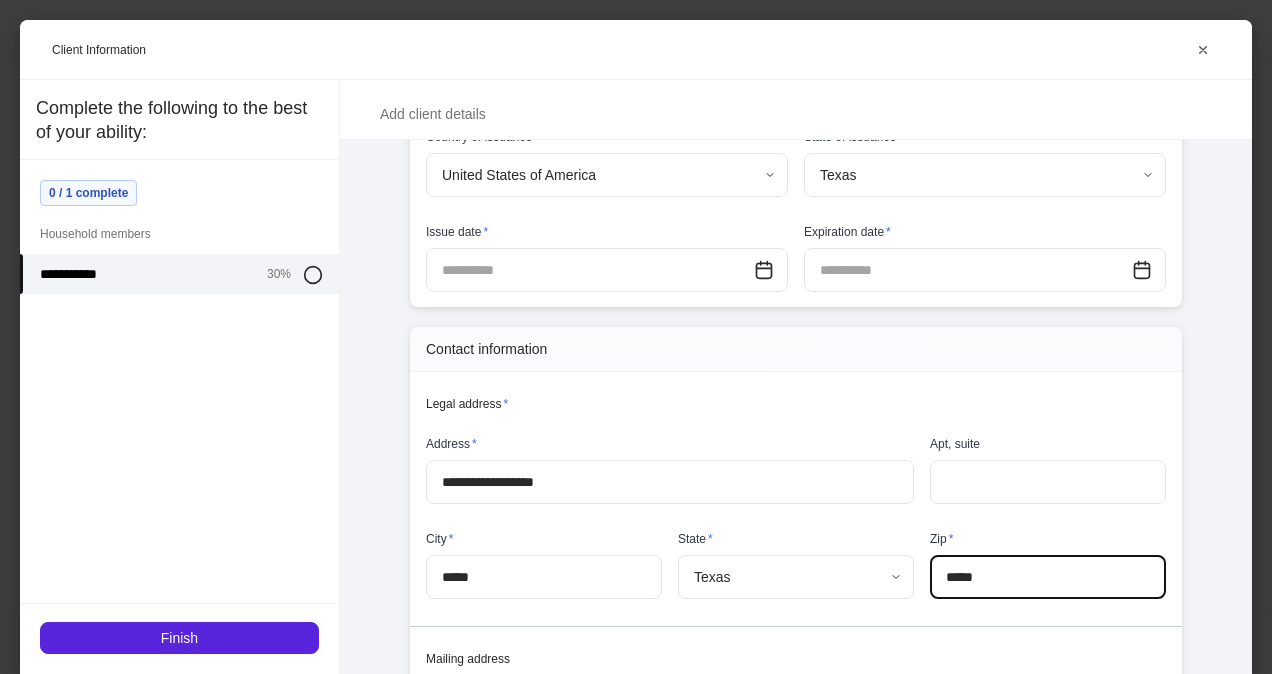 type on "*****" 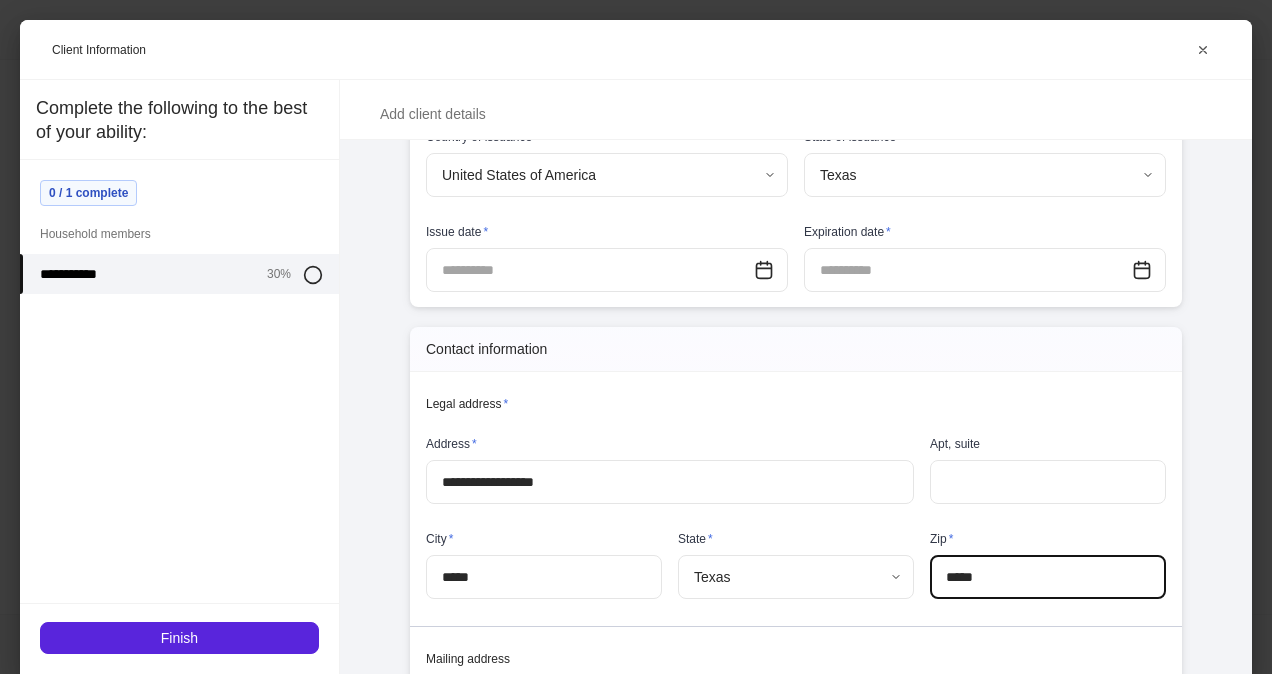 click on "Legal address *" at bounding box center (788, 392) 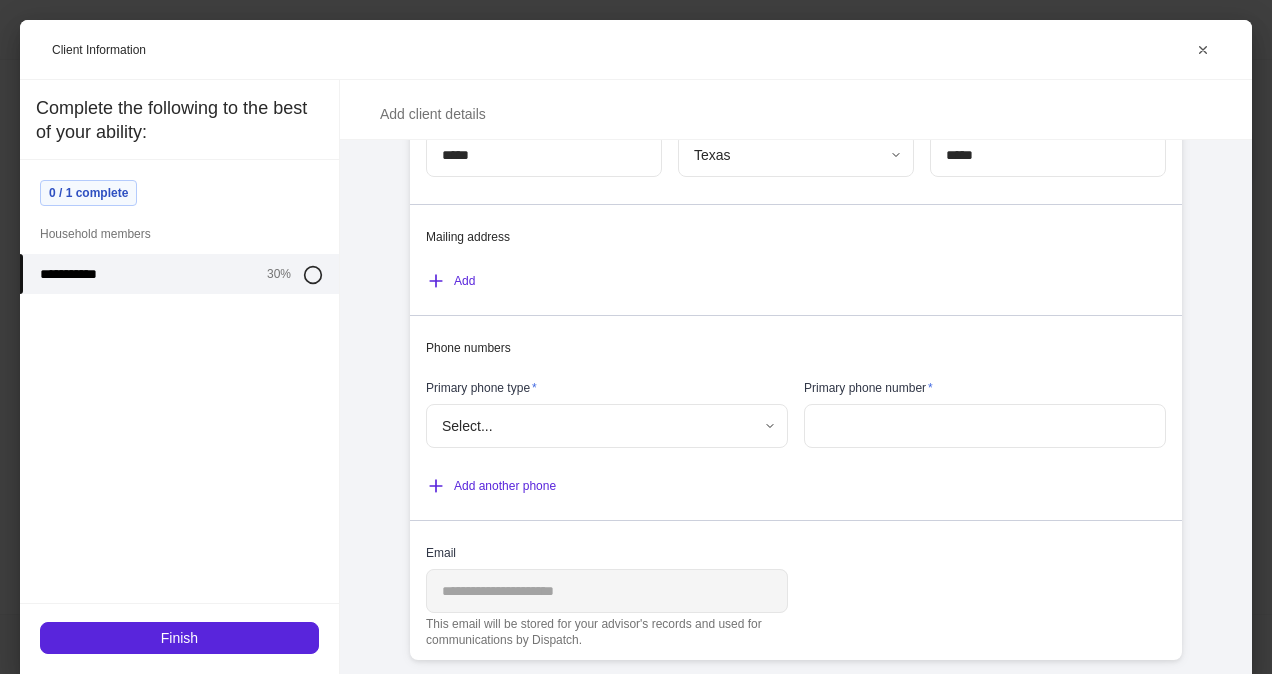 scroll, scrollTop: 1365, scrollLeft: 0, axis: vertical 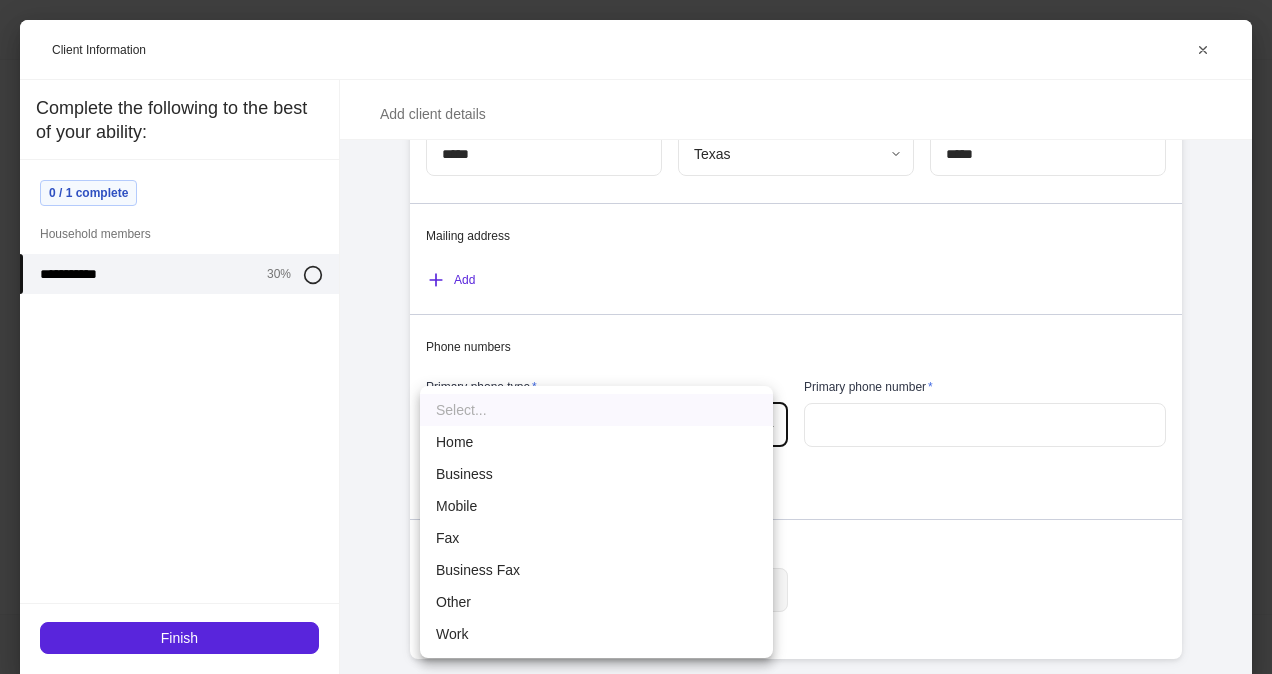 click on "**********" at bounding box center (636, 337) 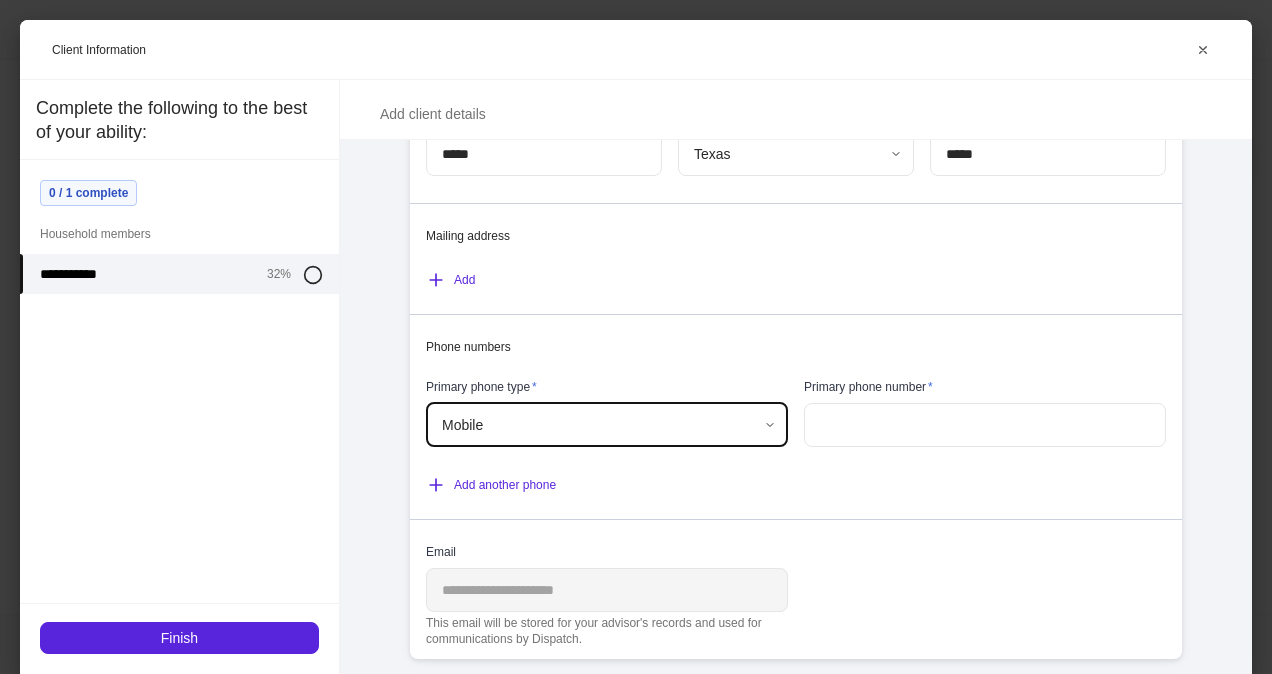 click at bounding box center [985, 425] 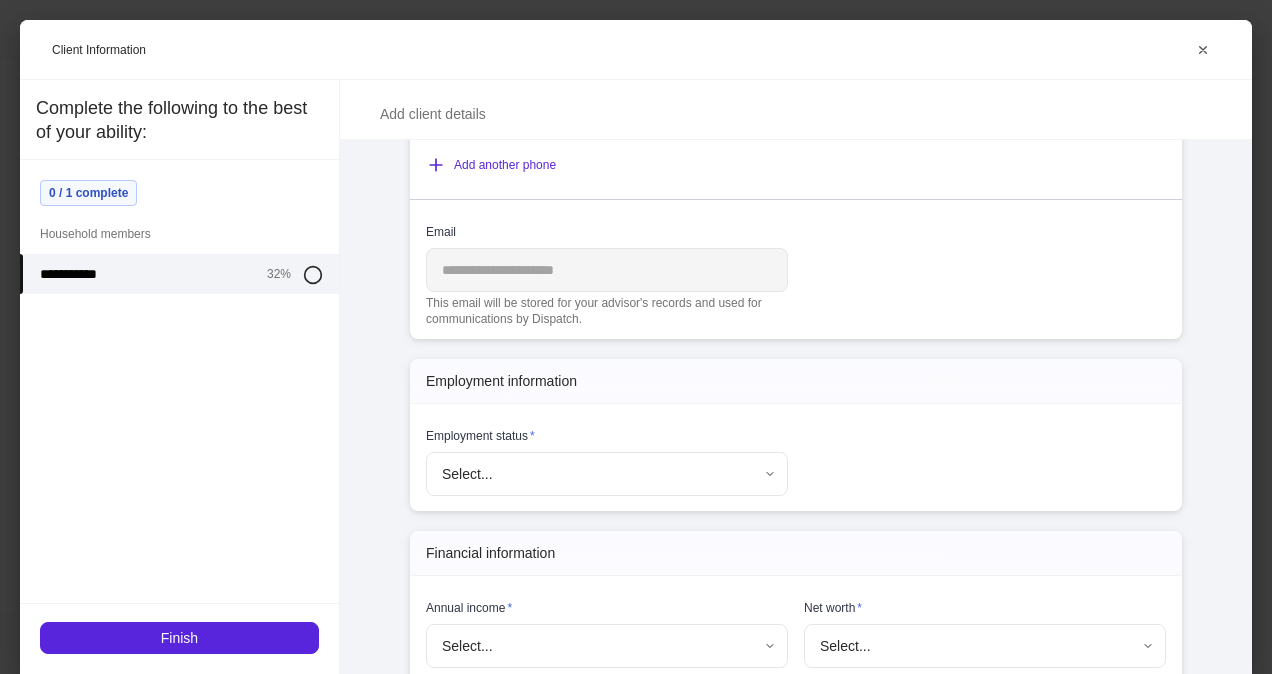 scroll, scrollTop: 1693, scrollLeft: 0, axis: vertical 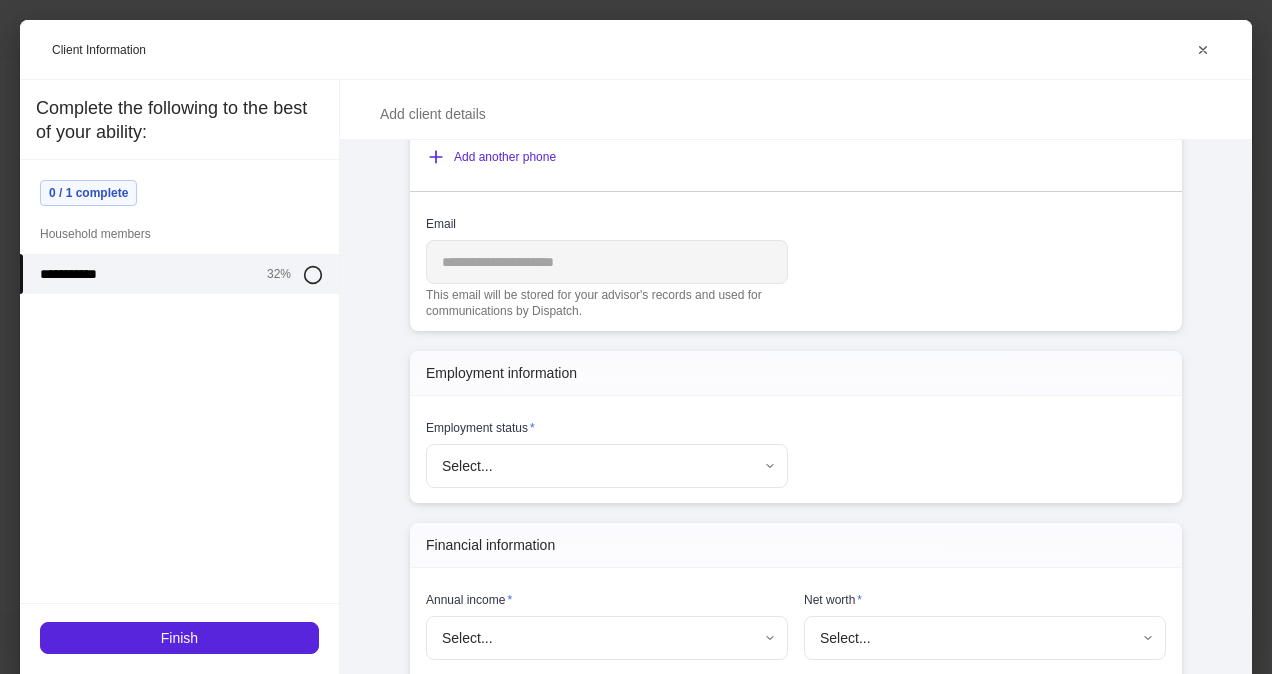 type on "**********" 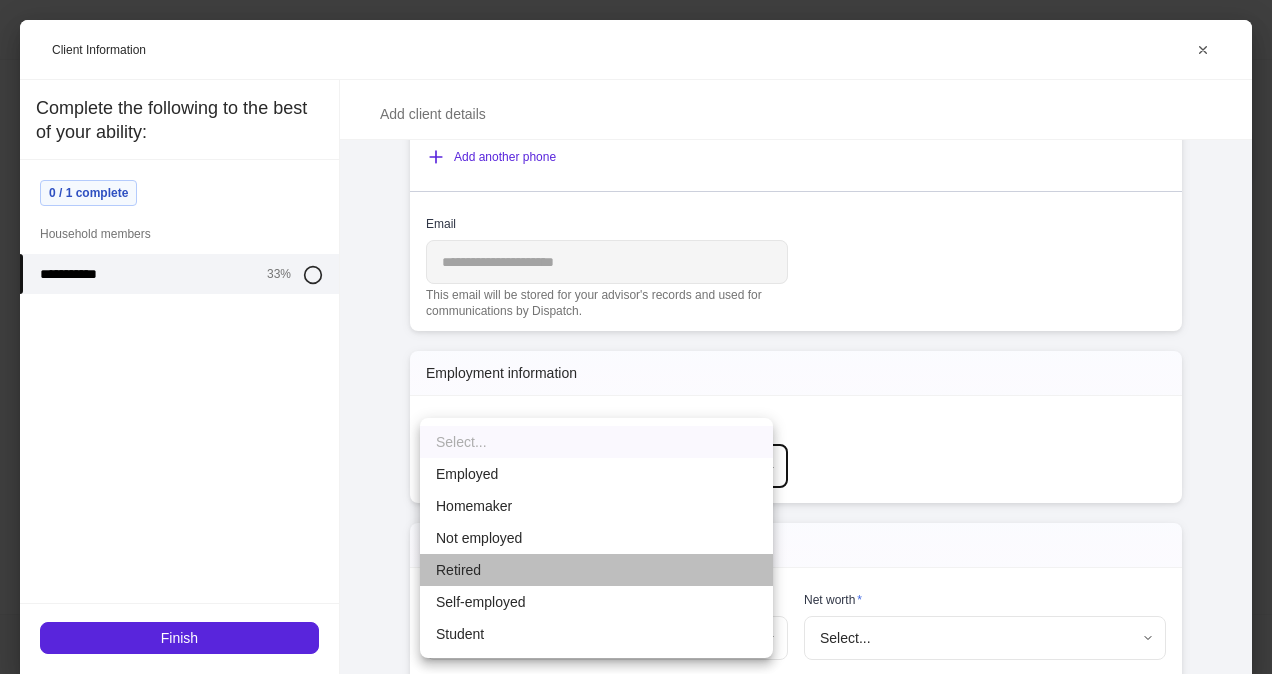 click on "Retired" at bounding box center [596, 570] 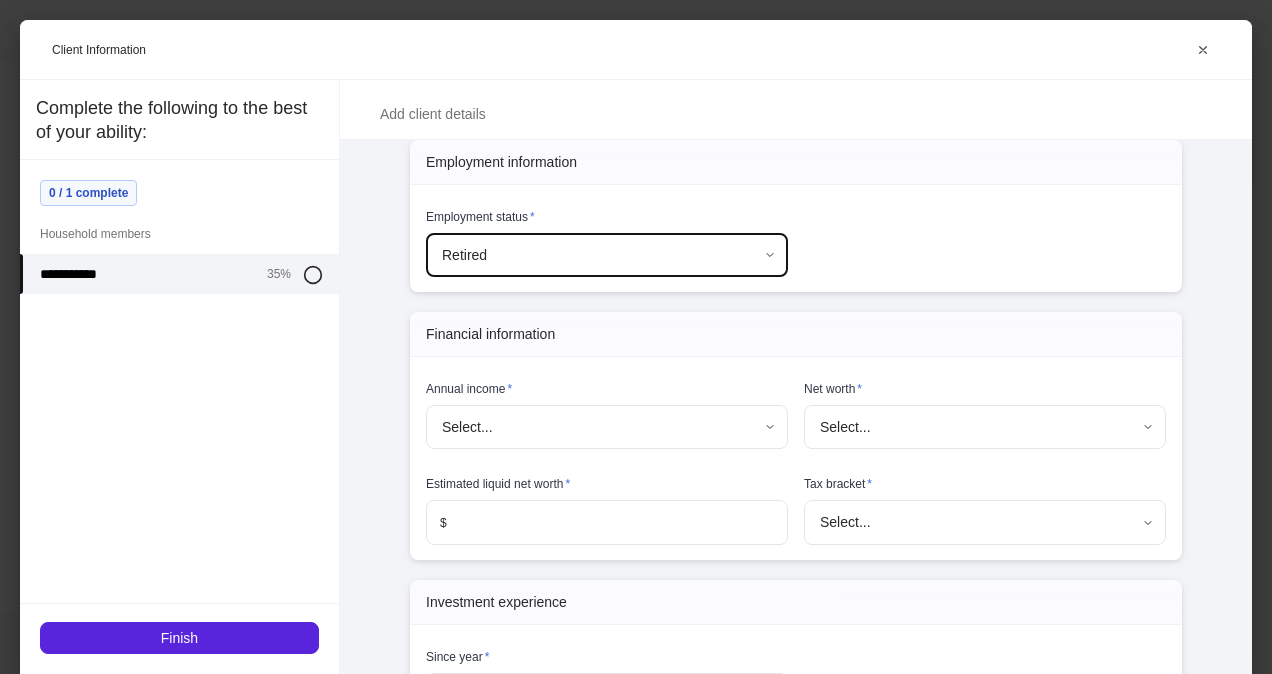 scroll, scrollTop: 1905, scrollLeft: 0, axis: vertical 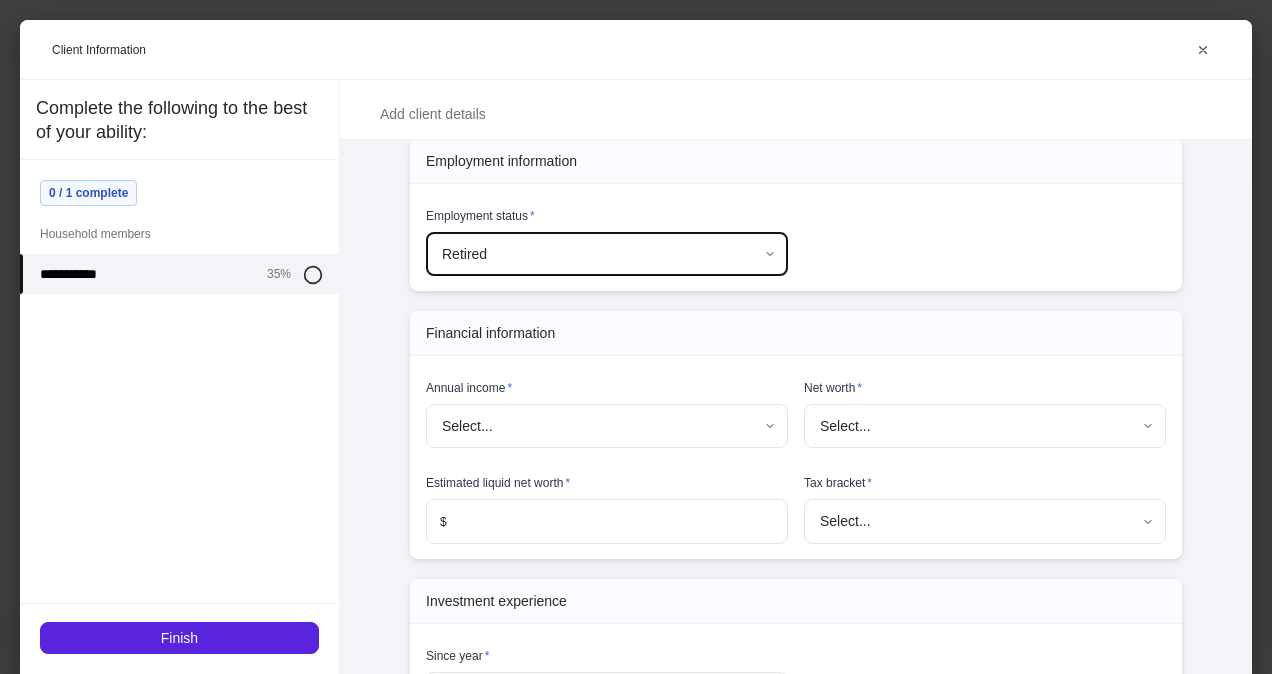click on "**********" at bounding box center [636, 337] 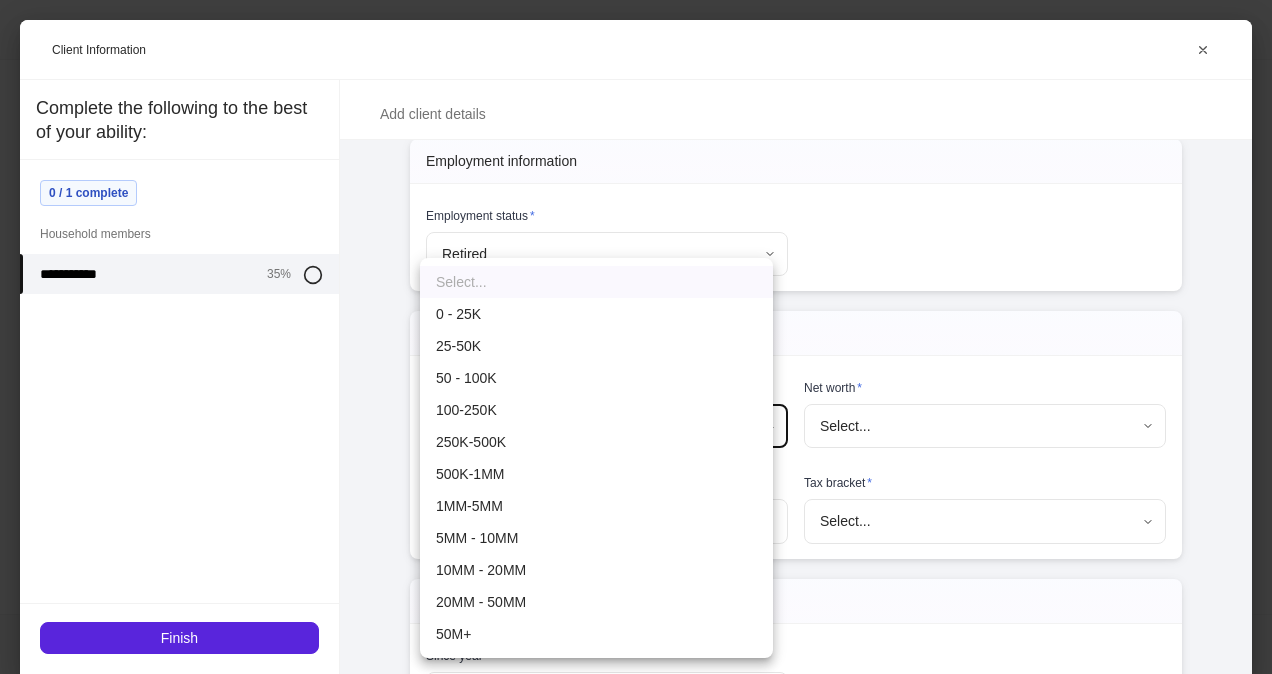 click on "100-250K" at bounding box center [596, 410] 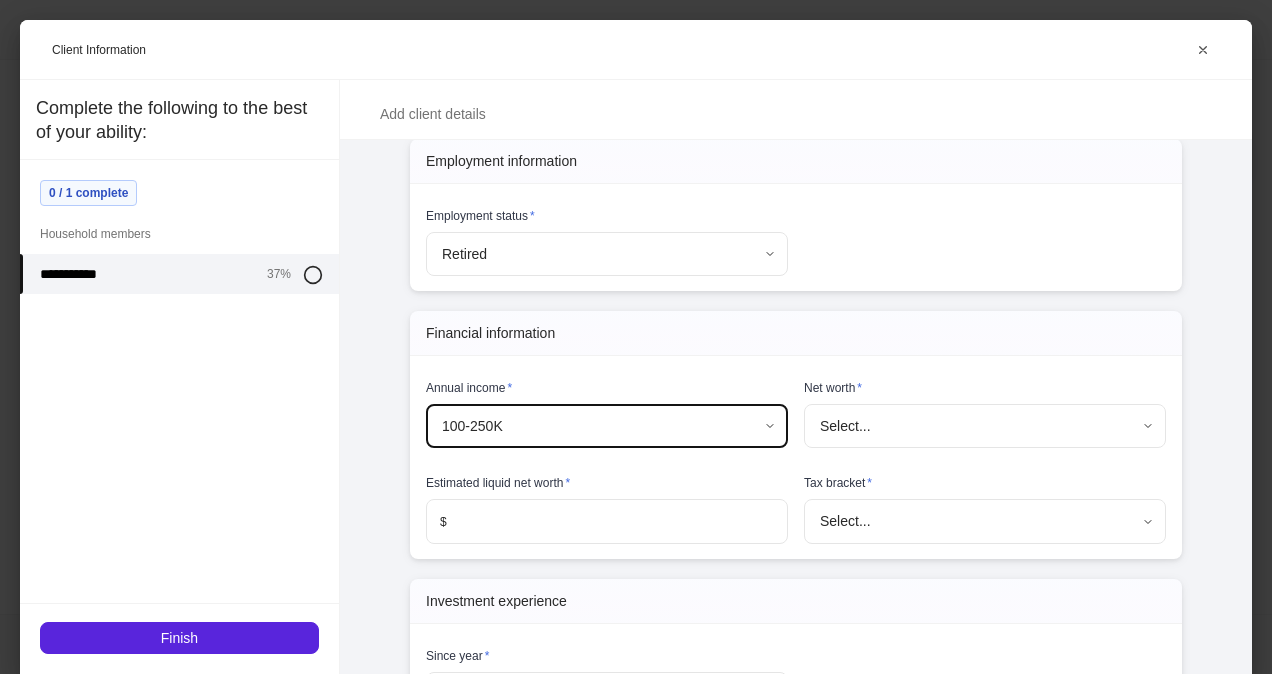 click on "**********" at bounding box center [636, 337] 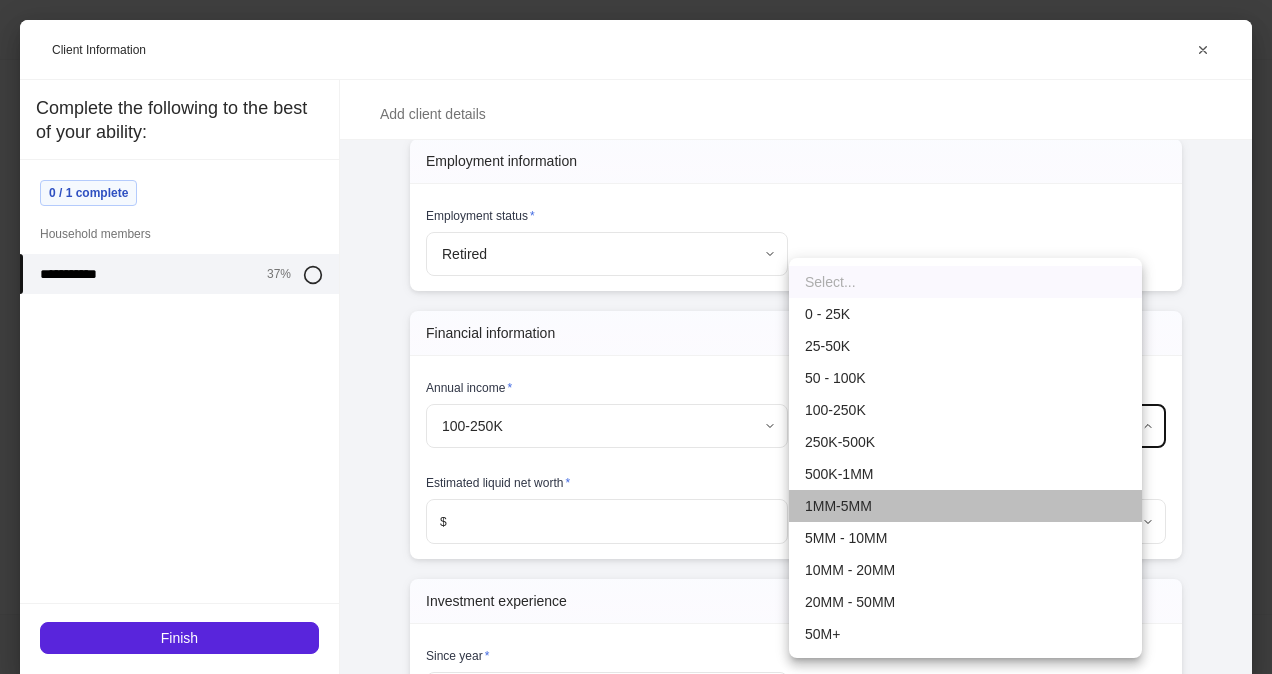 click on "1MM-5MM" at bounding box center [965, 506] 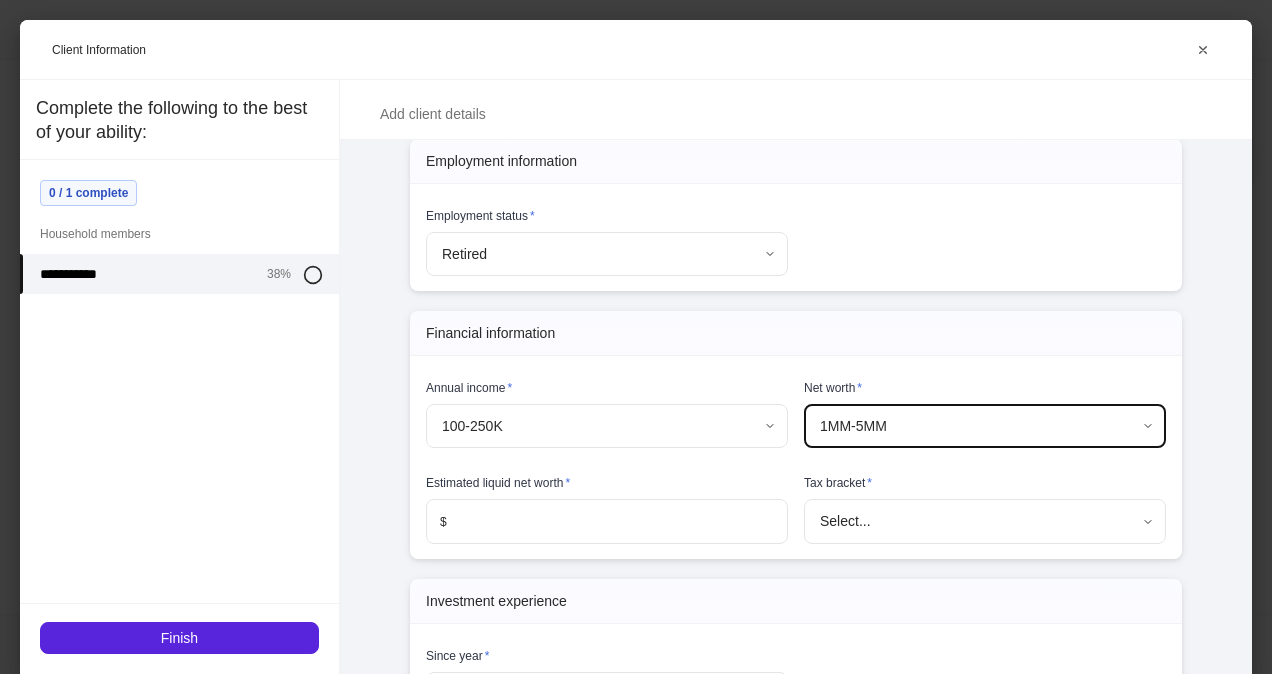 click at bounding box center [617, 521] 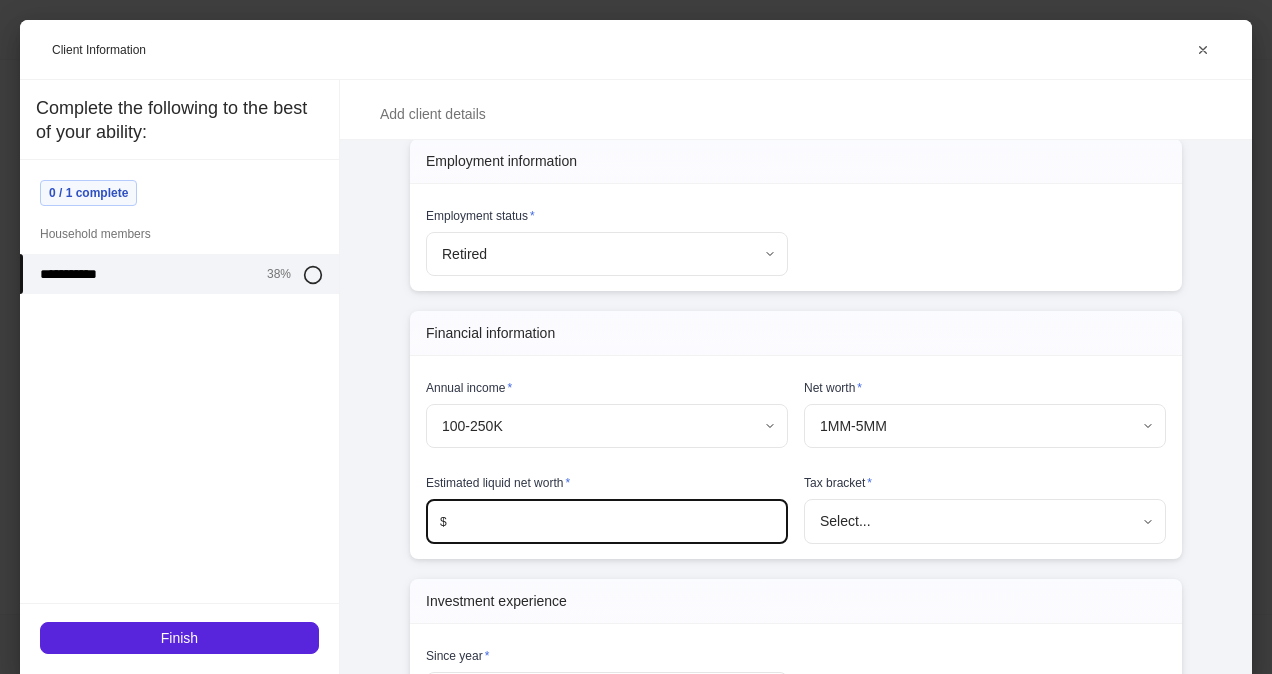 click at bounding box center (617, 521) 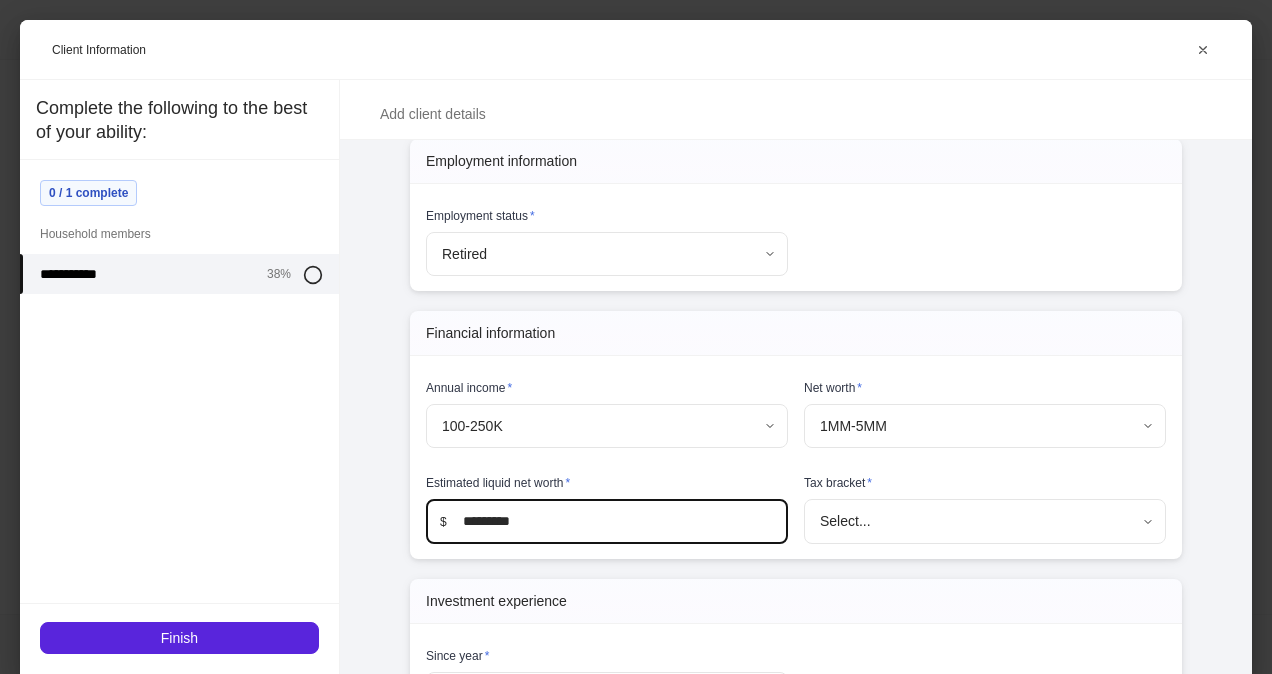 type on "*********" 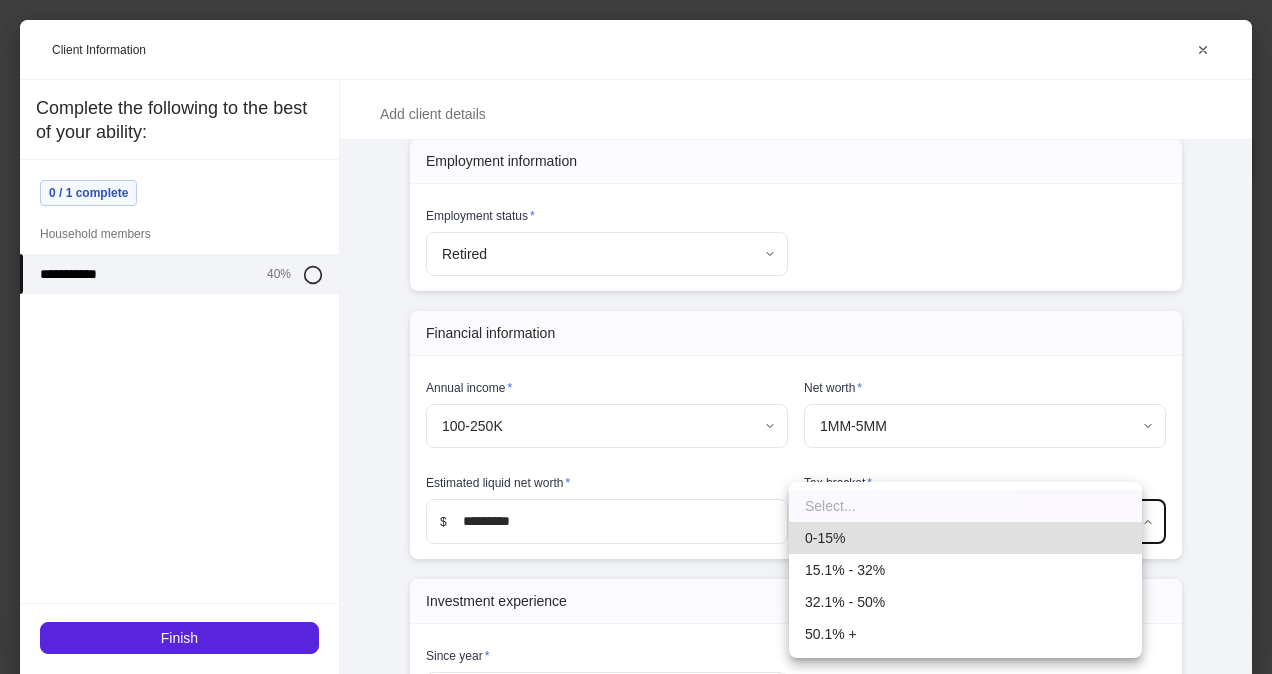 click on "15.1% - 32%" at bounding box center (965, 570) 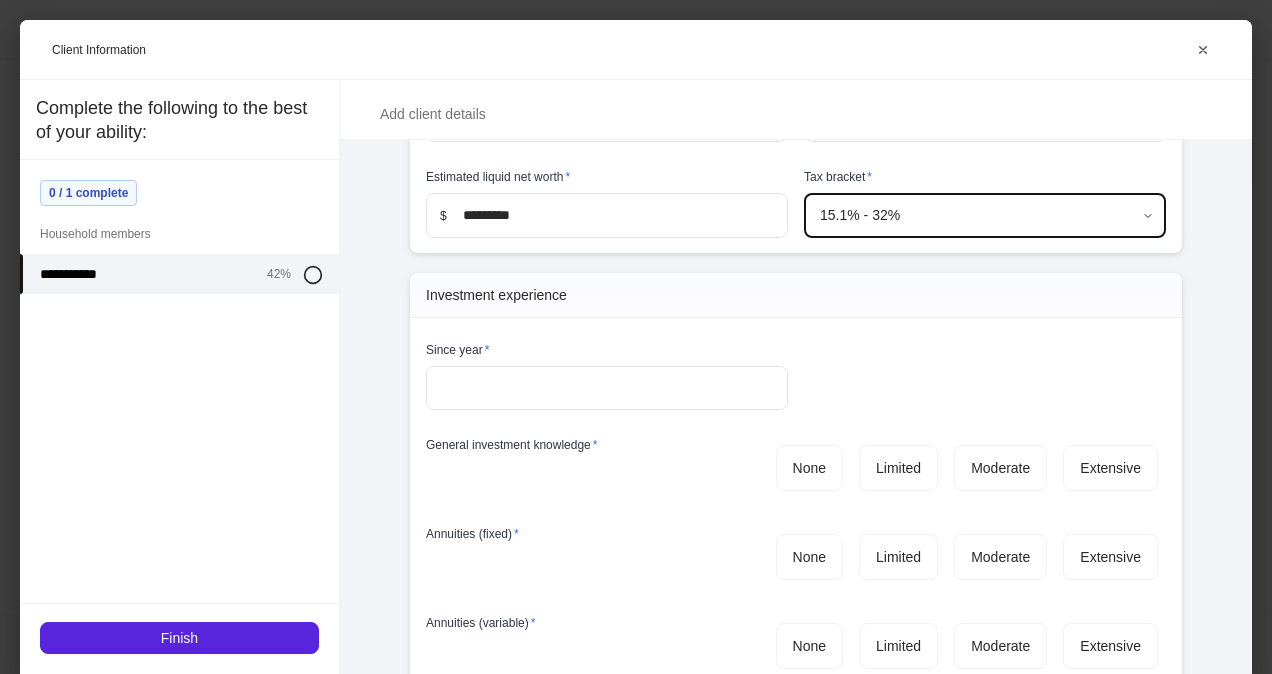 scroll, scrollTop: 2212, scrollLeft: 0, axis: vertical 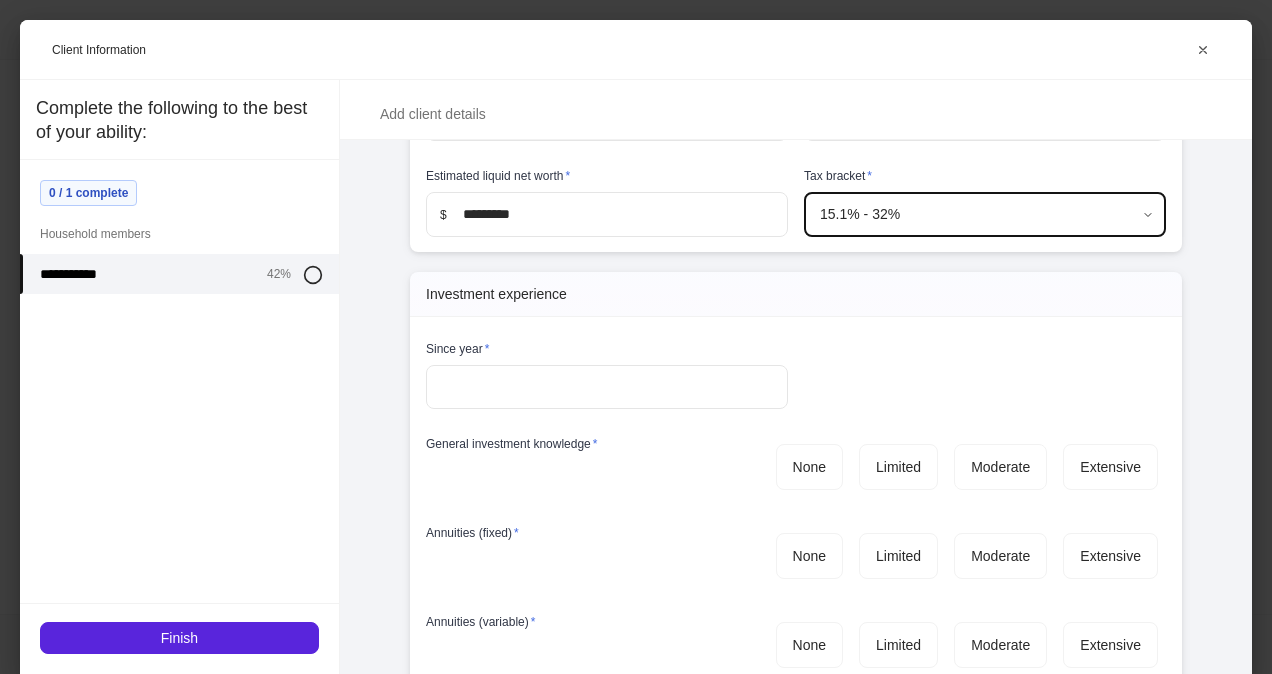 click at bounding box center (607, 387) 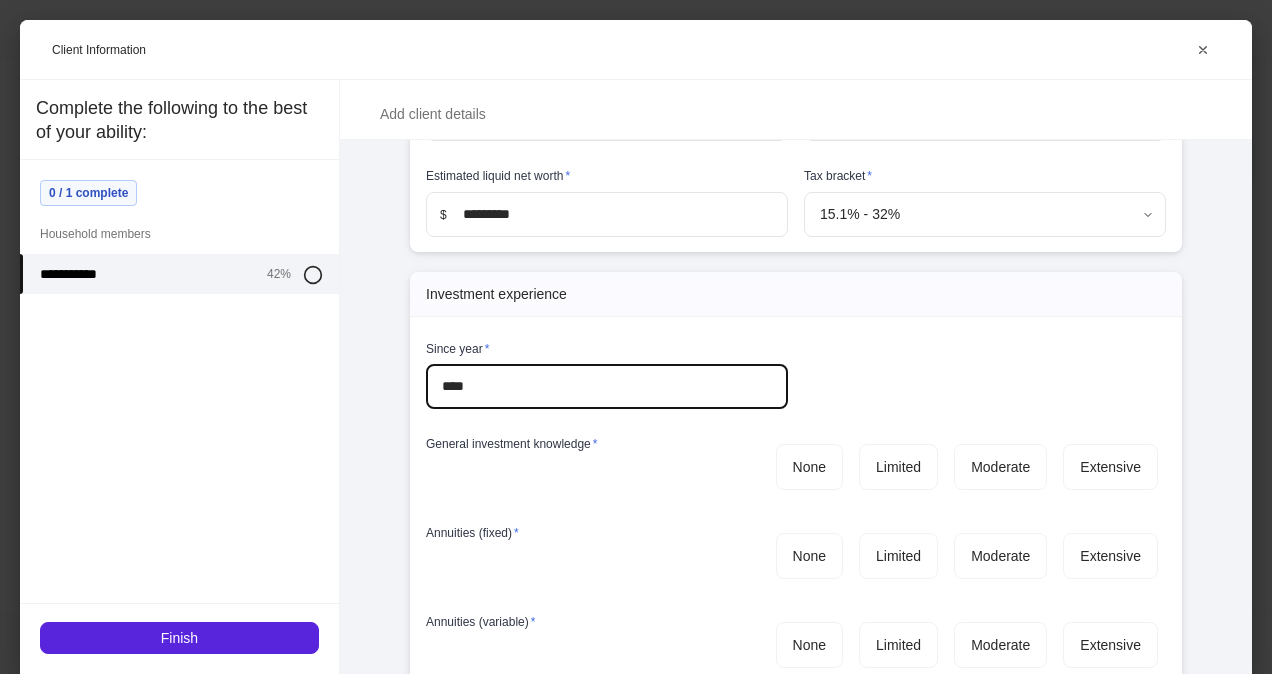 type on "****" 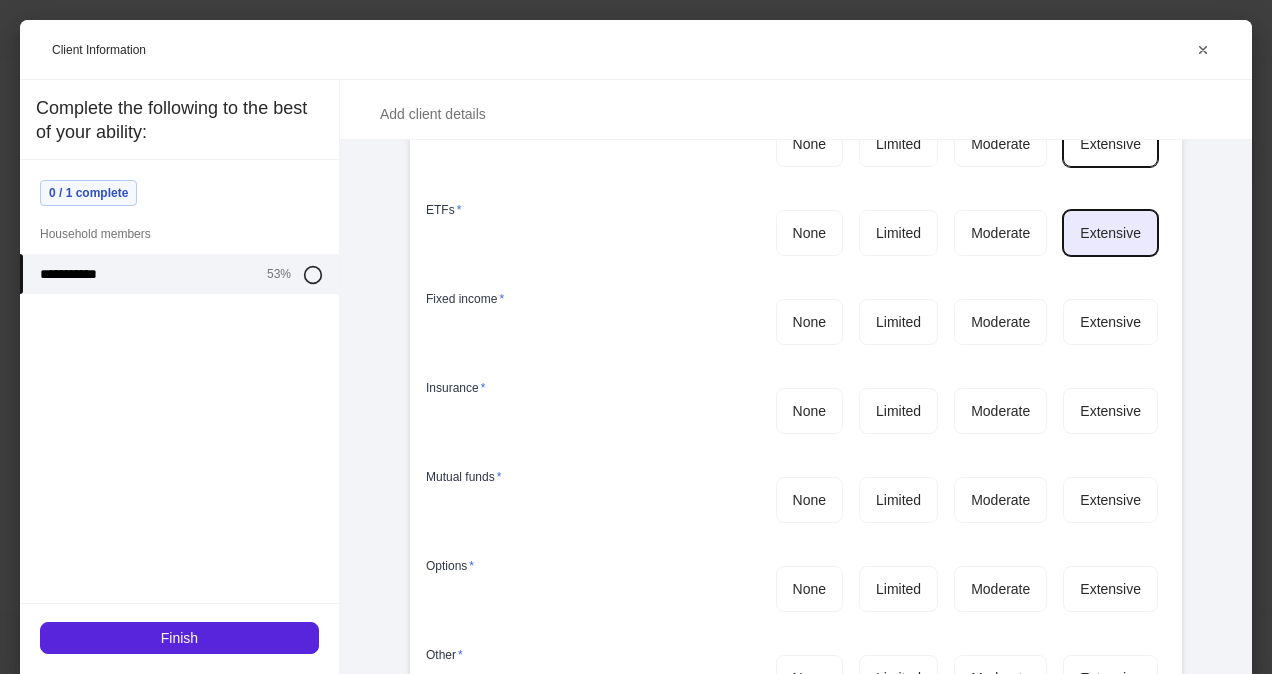 scroll, scrollTop: 2892, scrollLeft: 0, axis: vertical 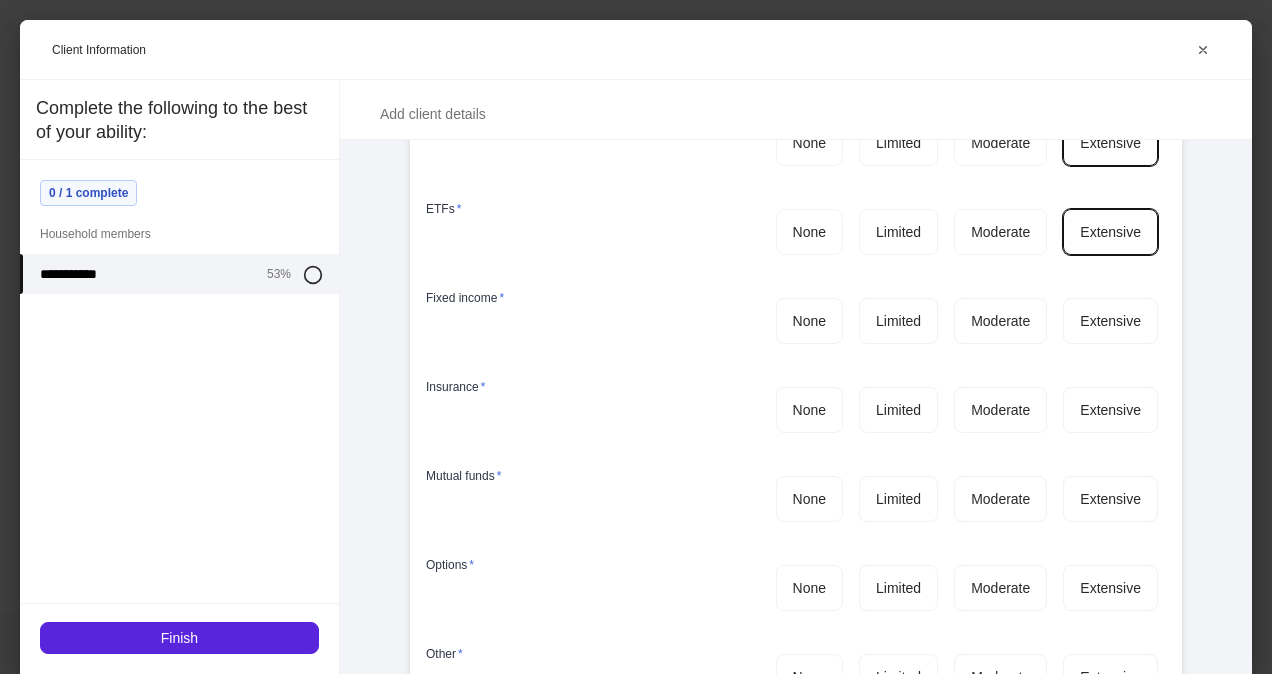 click on "Investment experience Since year * **** ​ General investment knowledge * None Limited Moderate Extensive Annuities (fixed) * None Limited Moderate Extensive Annuities (variable) * None Limited Moderate Extensive Commodities & futures * None Limited Moderate Extensive Equities * None Limited Moderate Extensive ETFs * None Limited Moderate Extensive Fixed income * None Limited Moderate Extensive Insurance * None Limited Moderate Extensive Mutual funds * None Limited Moderate Extensive Options * None Limited Moderate Extensive Other * None Limited Moderate Extensive Precious metals * None Limited Moderate Extensive Real estate * None Limited Moderate Extensive Unit investment trusts * None Limited Moderate Extensive" at bounding box center (796, 291) 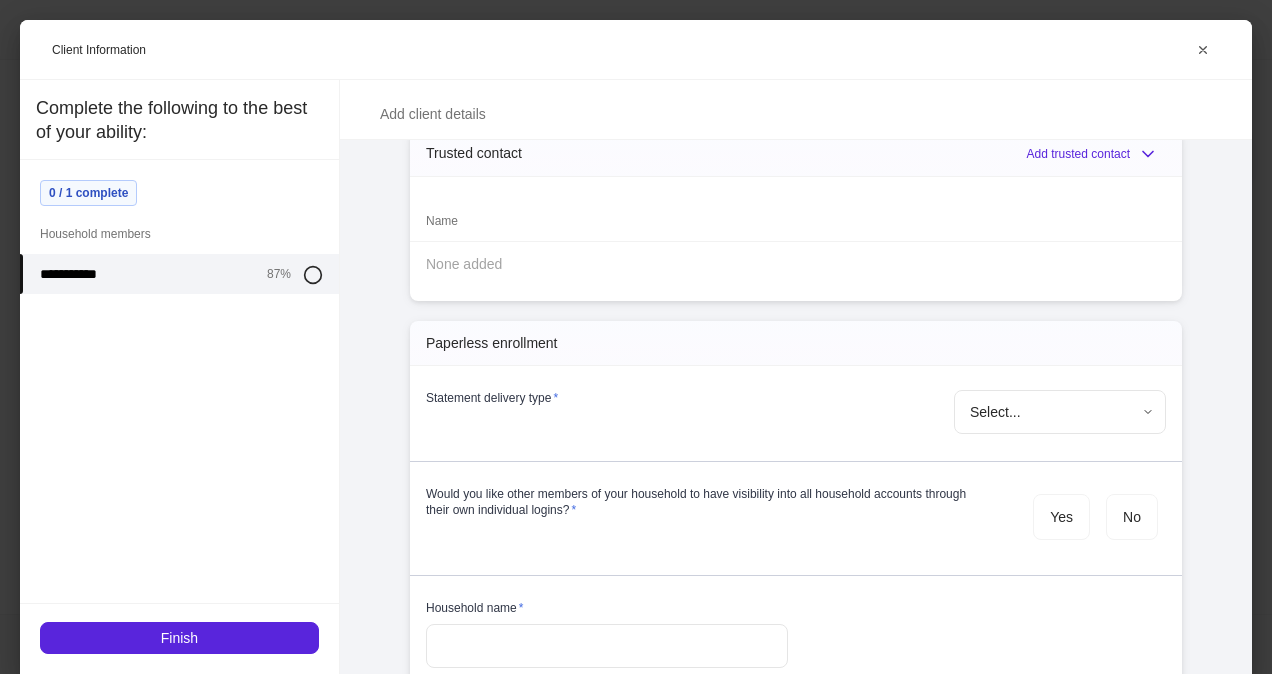 scroll, scrollTop: 5074, scrollLeft: 0, axis: vertical 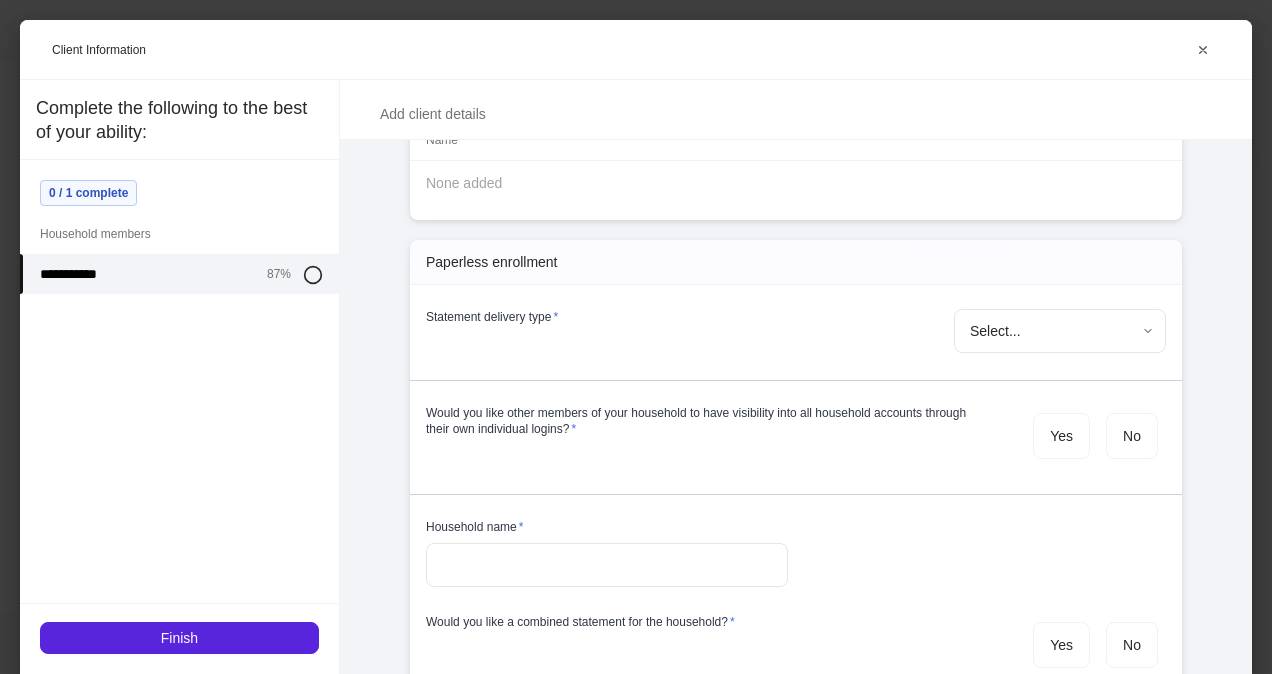 click on "**********" at bounding box center [636, 337] 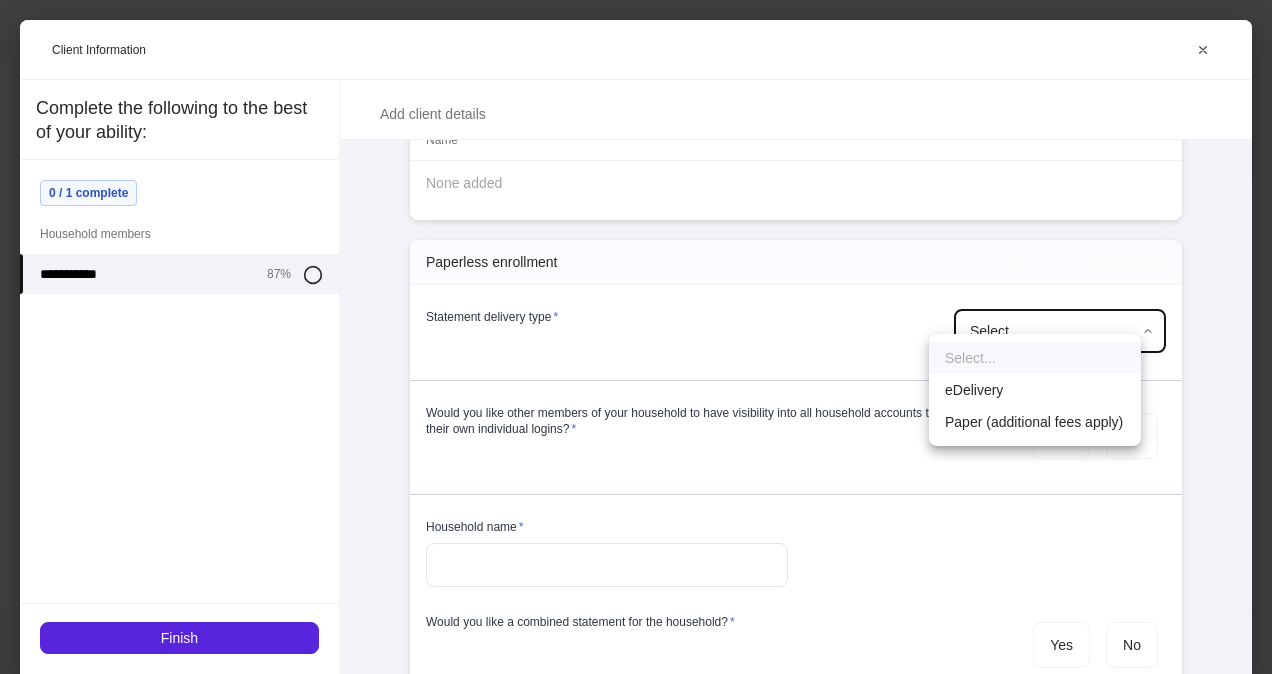 click on "eDelivery" at bounding box center (1035, 390) 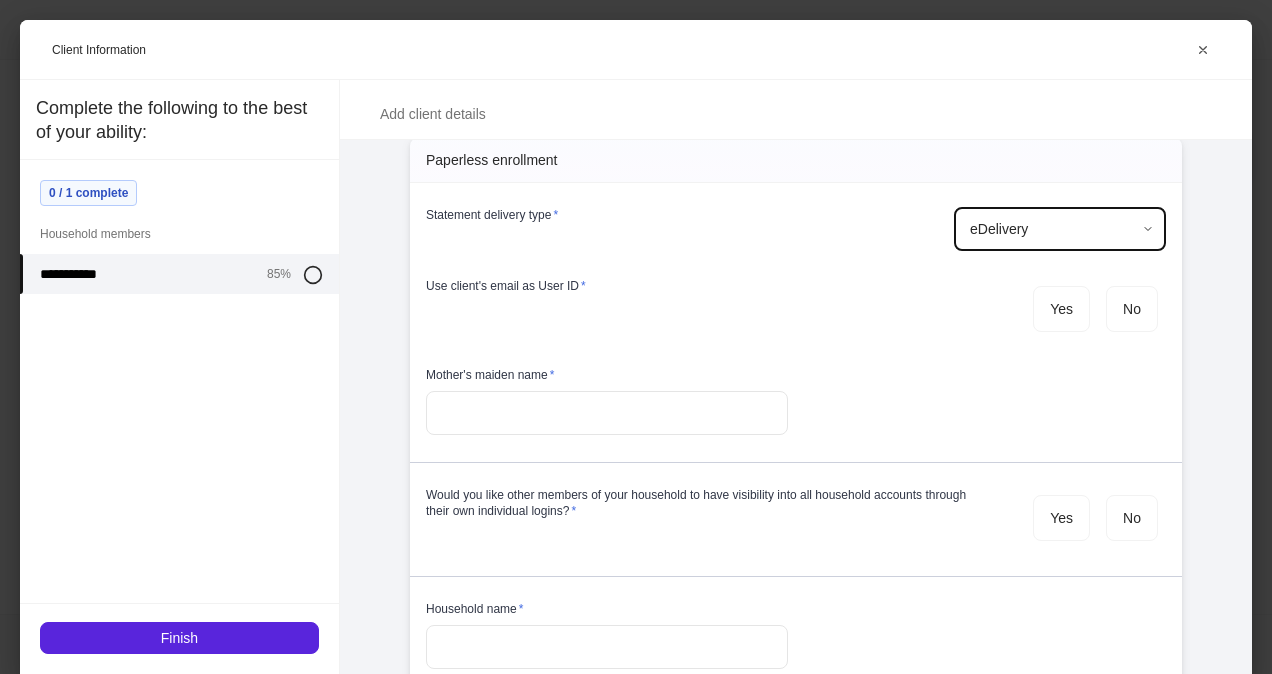 scroll, scrollTop: 5180, scrollLeft: 0, axis: vertical 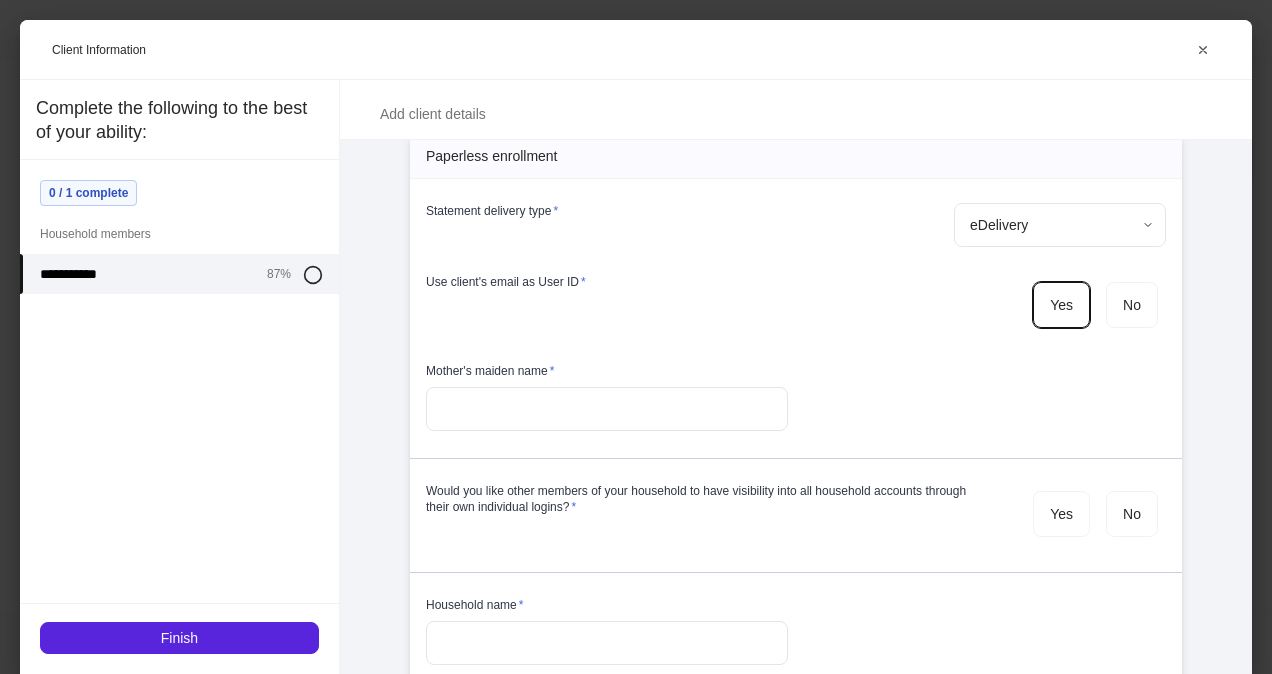 click at bounding box center [607, 409] 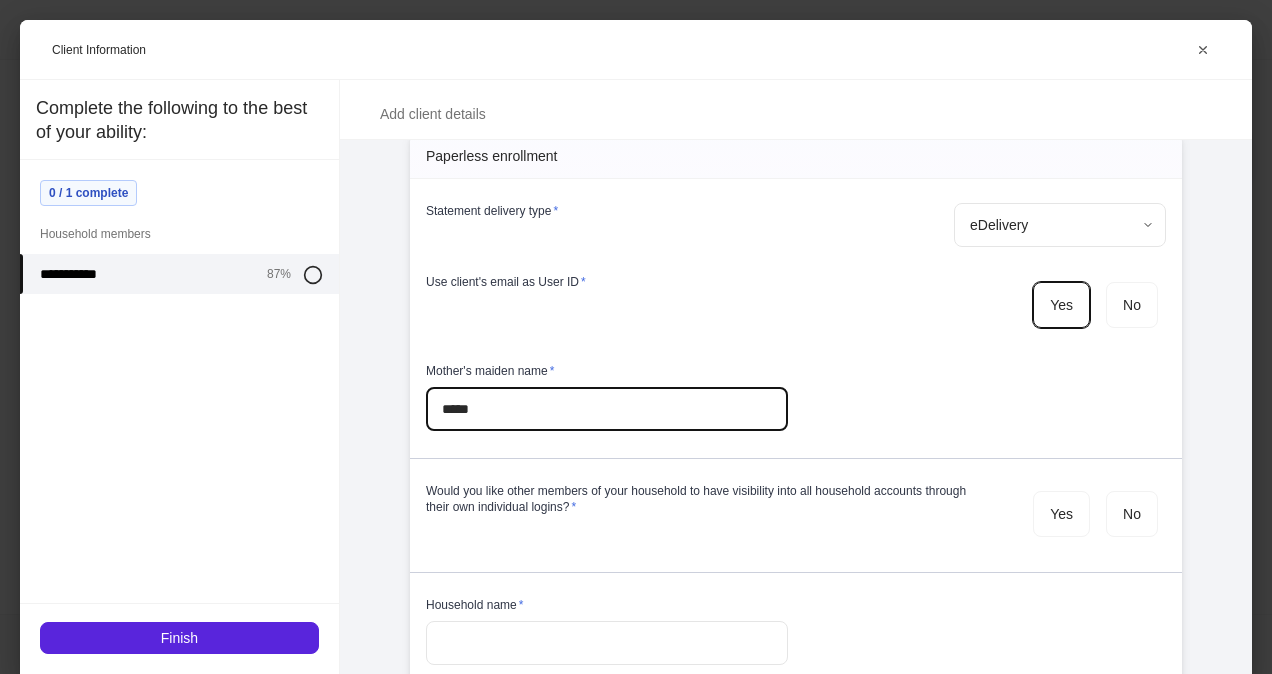 scroll, scrollTop: 5258, scrollLeft: 0, axis: vertical 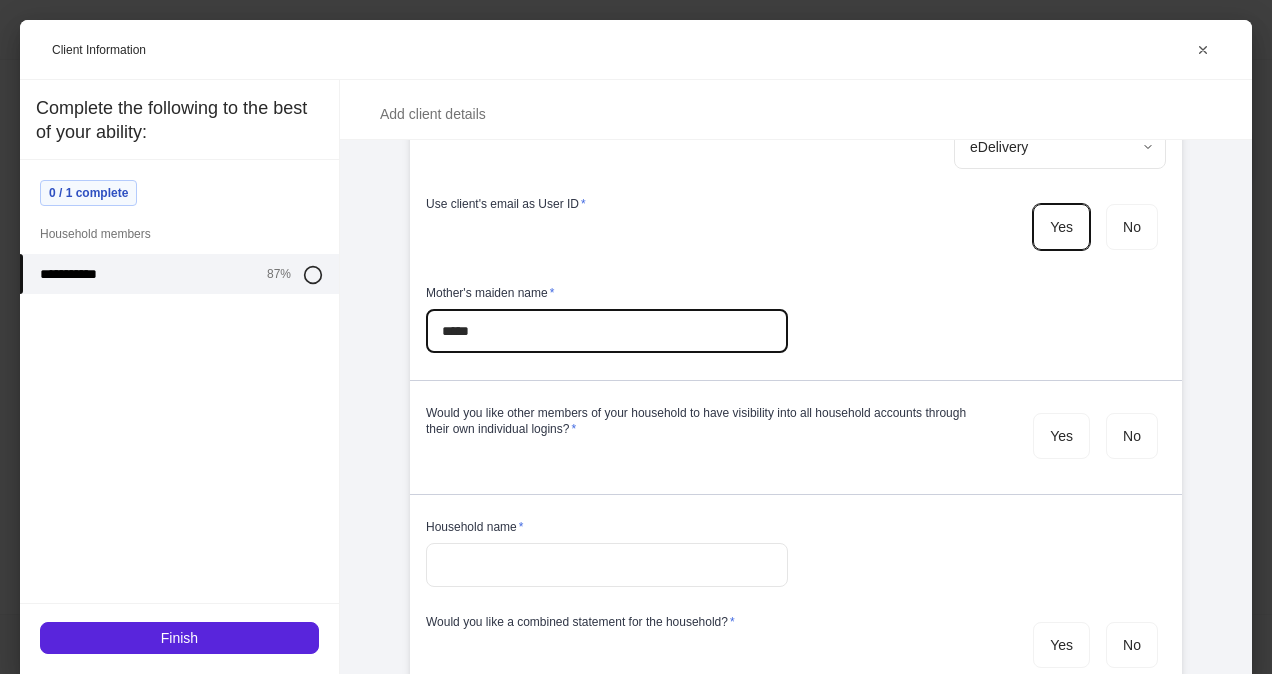 type on "*****" 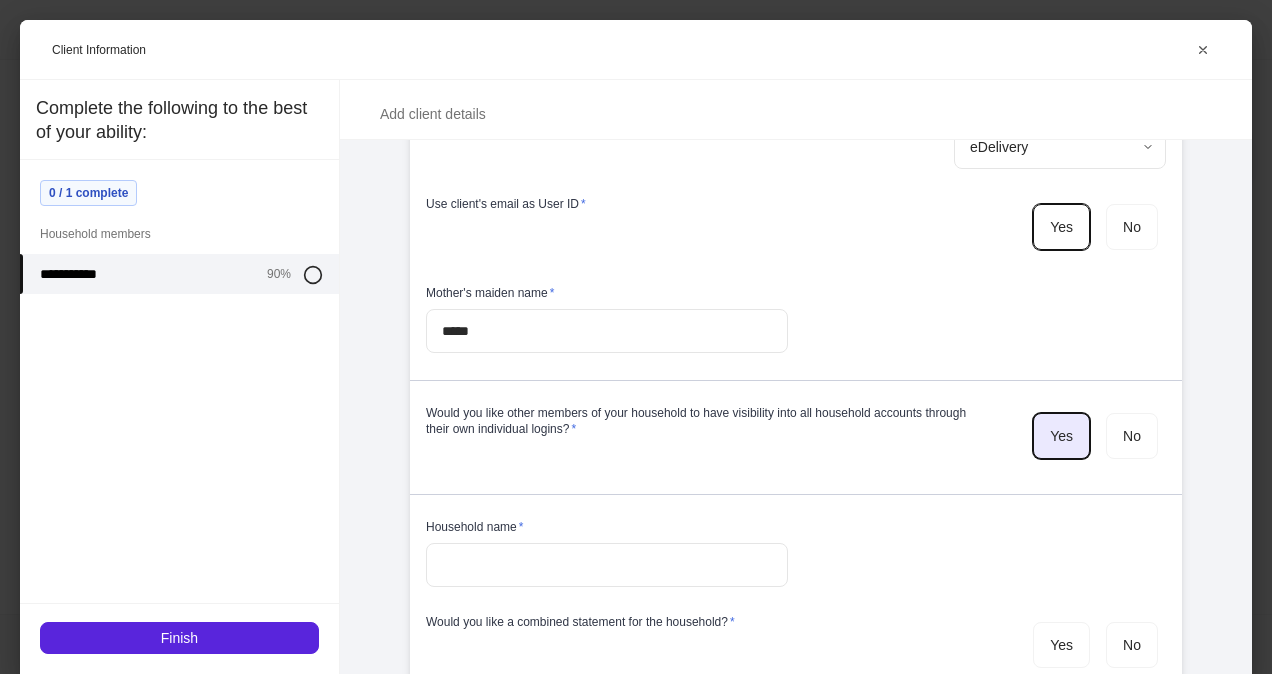 scroll, scrollTop: 60, scrollLeft: 0, axis: vertical 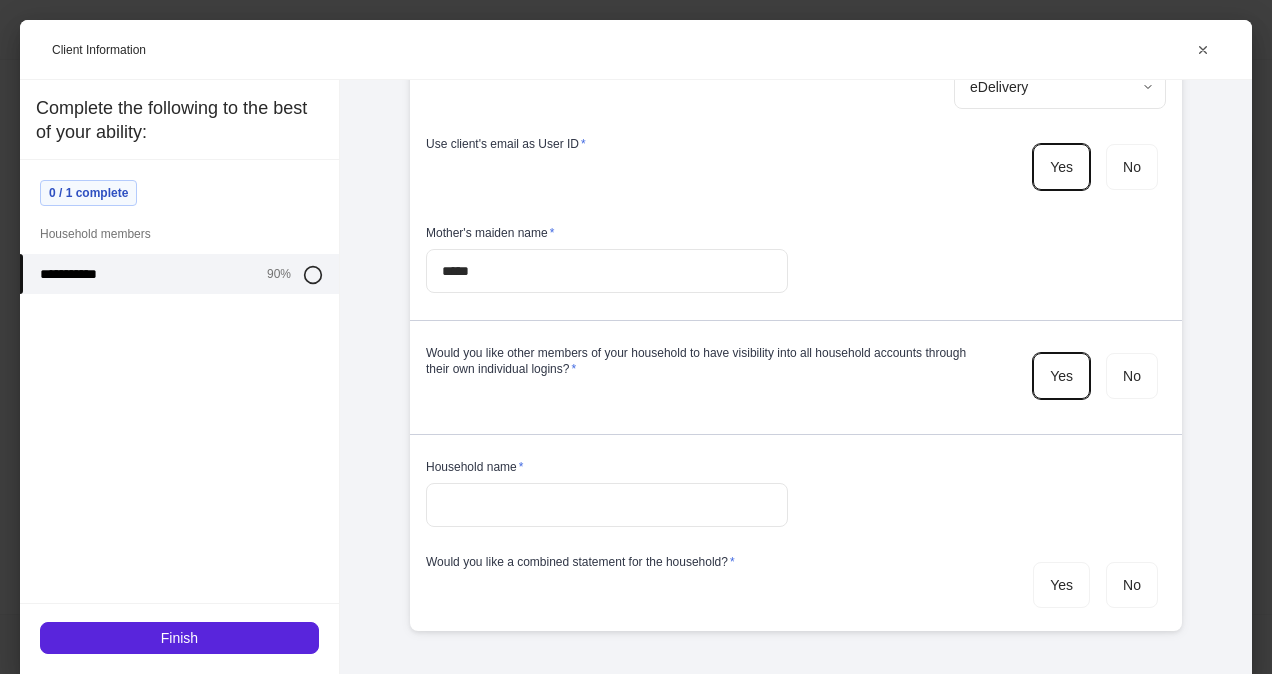 click at bounding box center (607, 505) 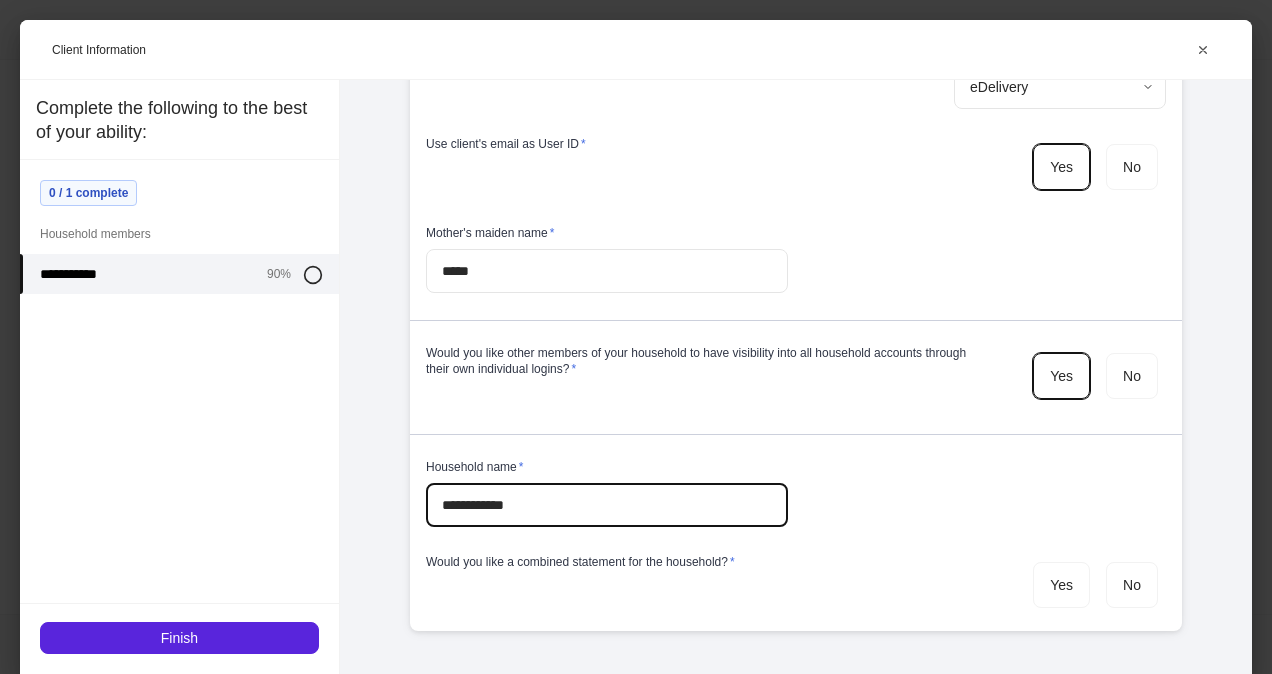 type on "**********" 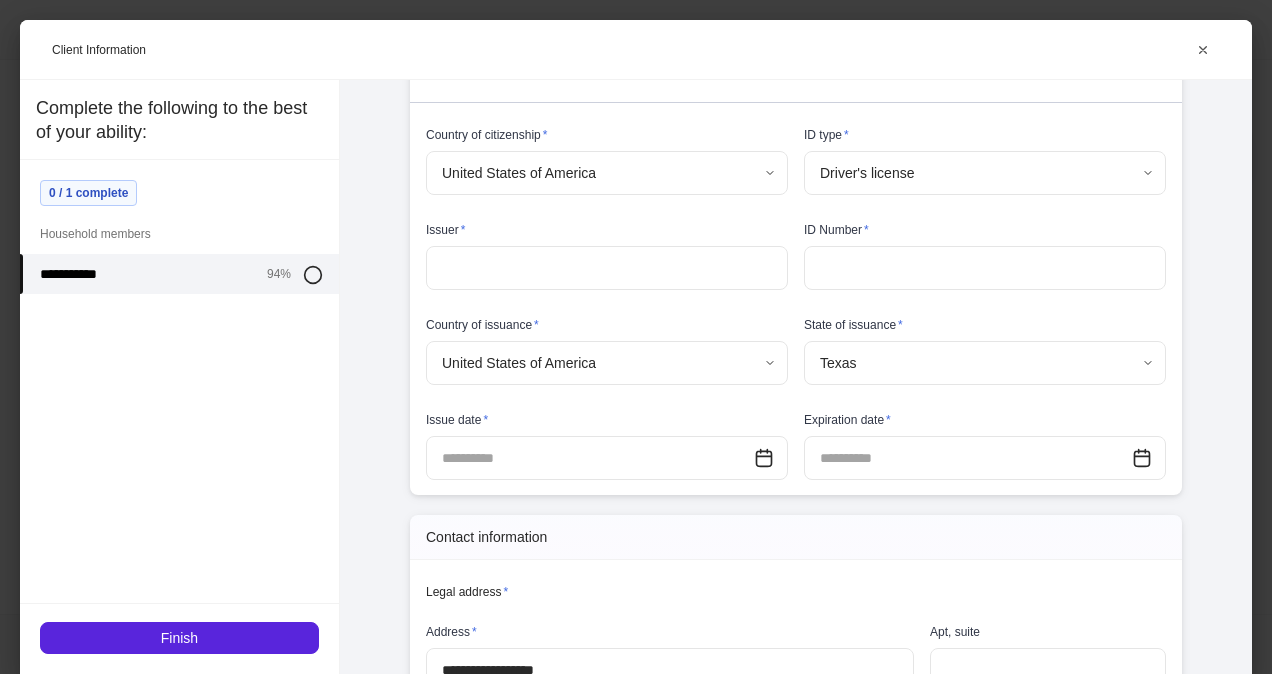 scroll, scrollTop: 628, scrollLeft: 0, axis: vertical 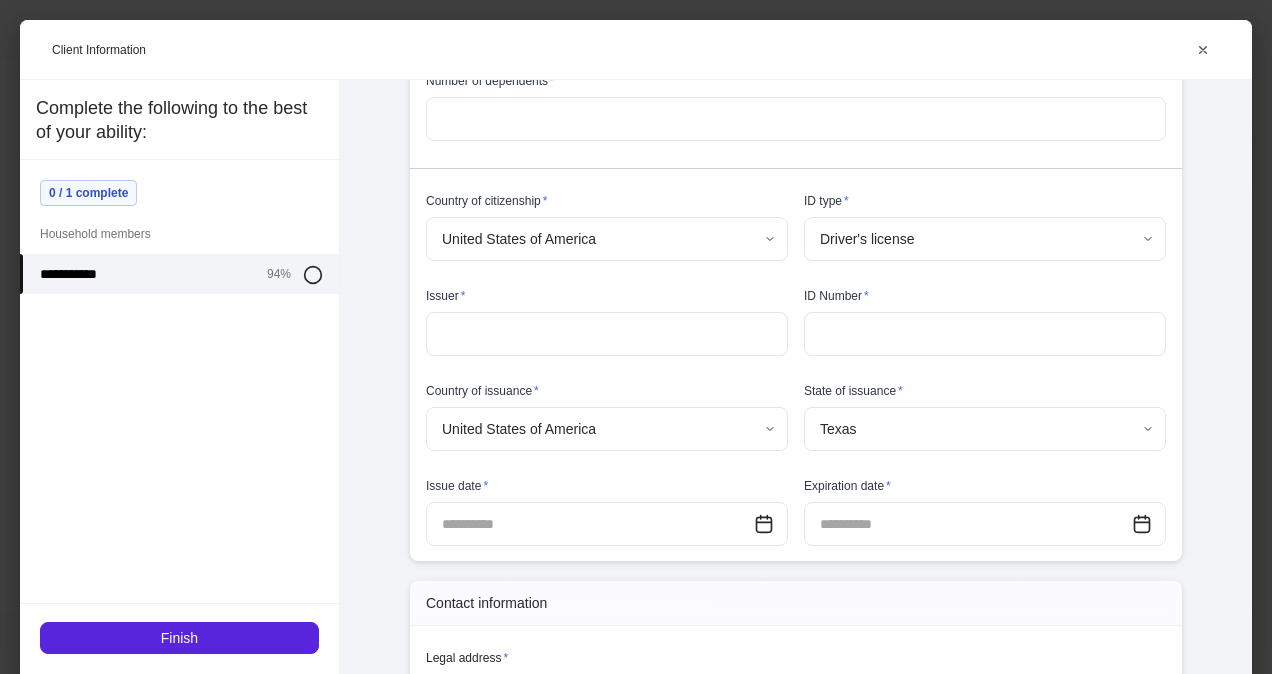 click at bounding box center (607, 334) 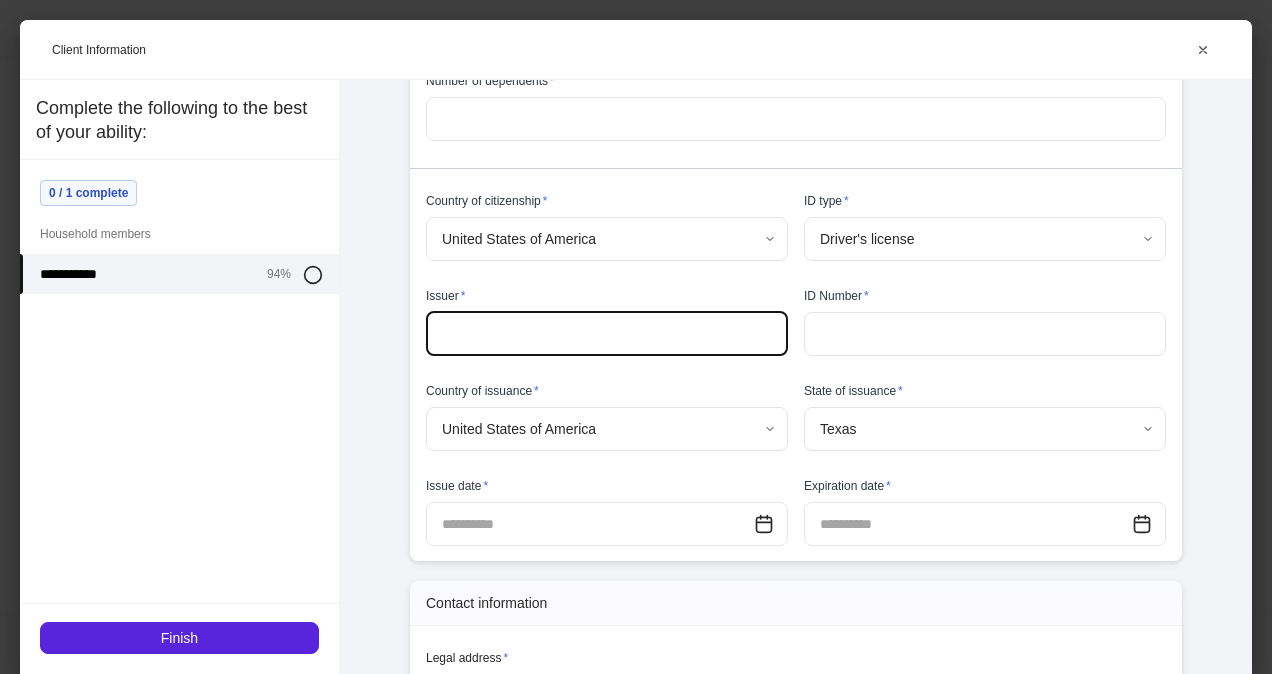 click at bounding box center (607, 334) 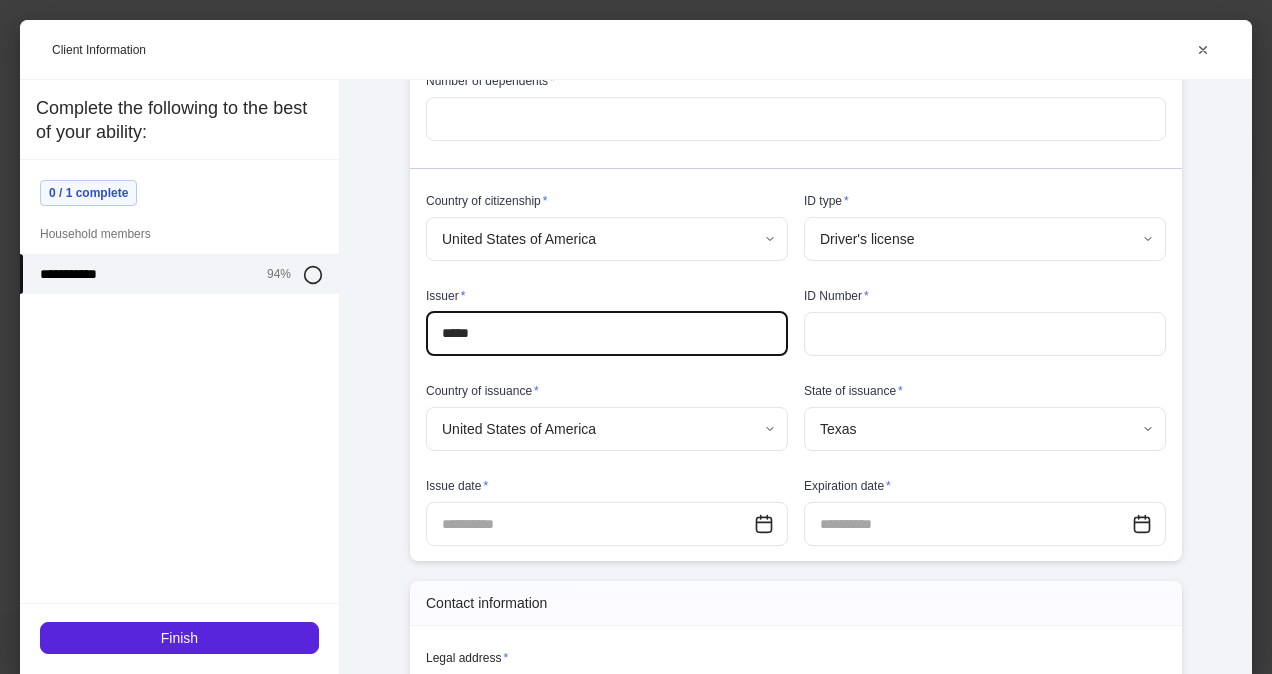 type on "*****" 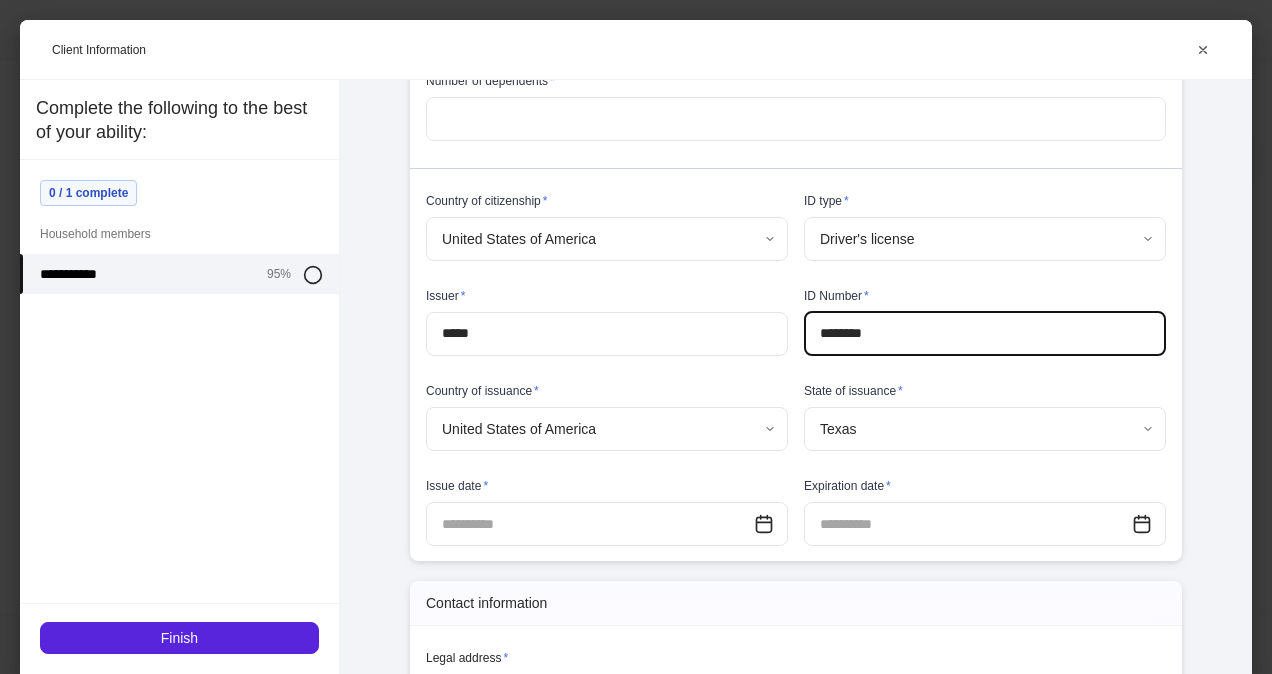 type on "********" 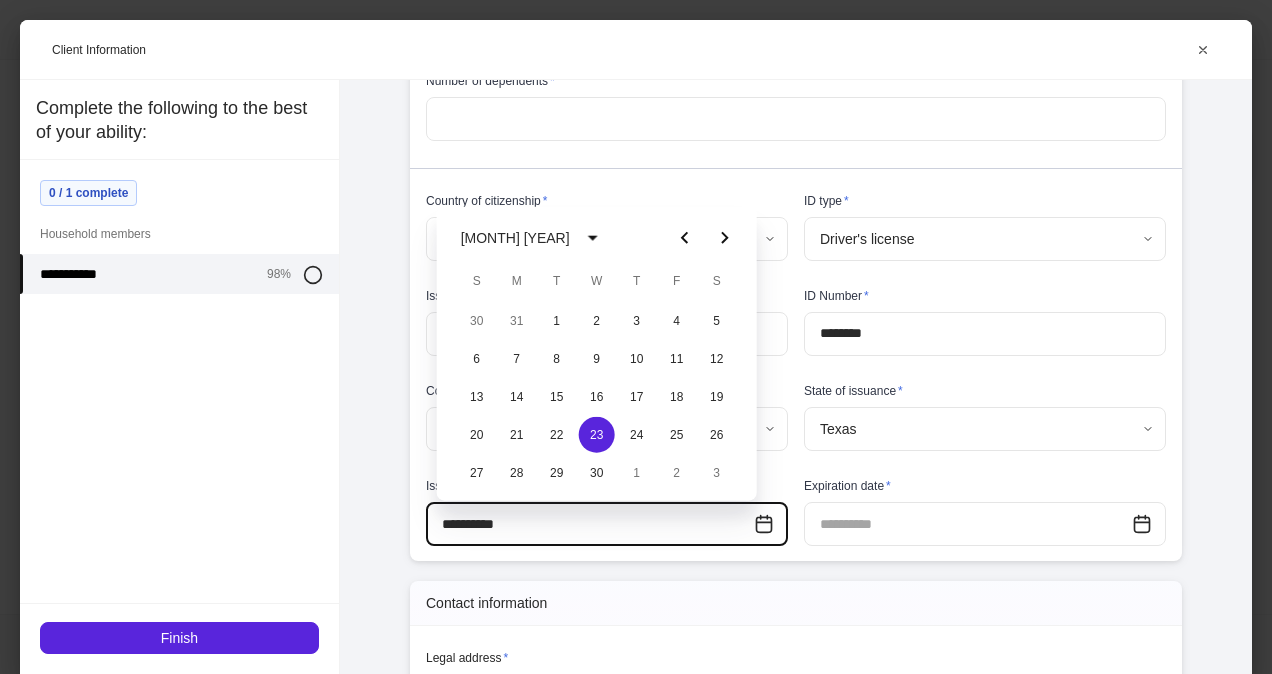type on "**********" 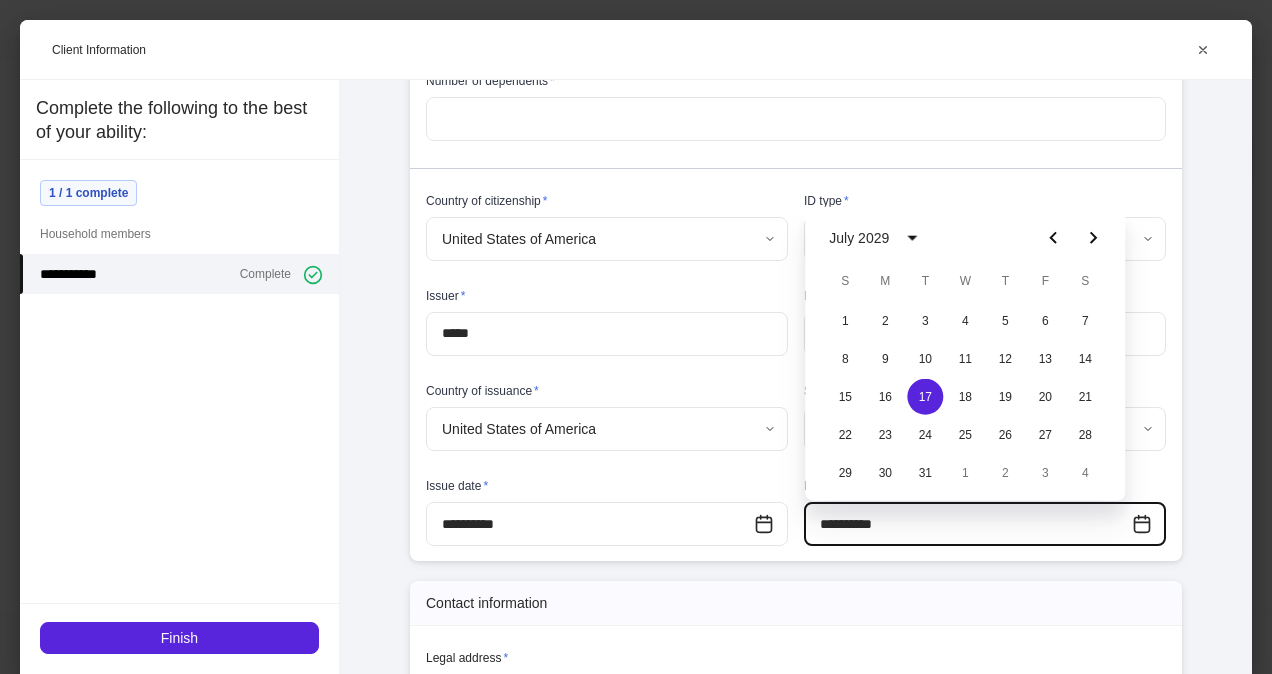 type on "**********" 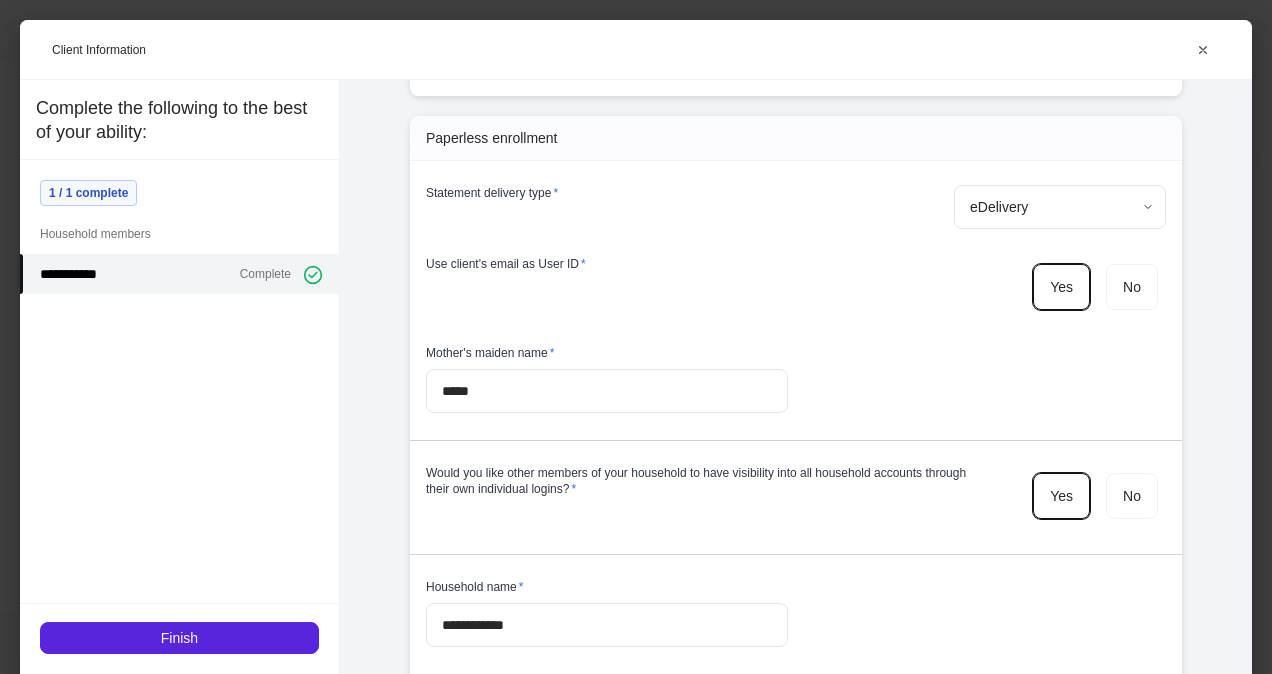 scroll, scrollTop: 5258, scrollLeft: 0, axis: vertical 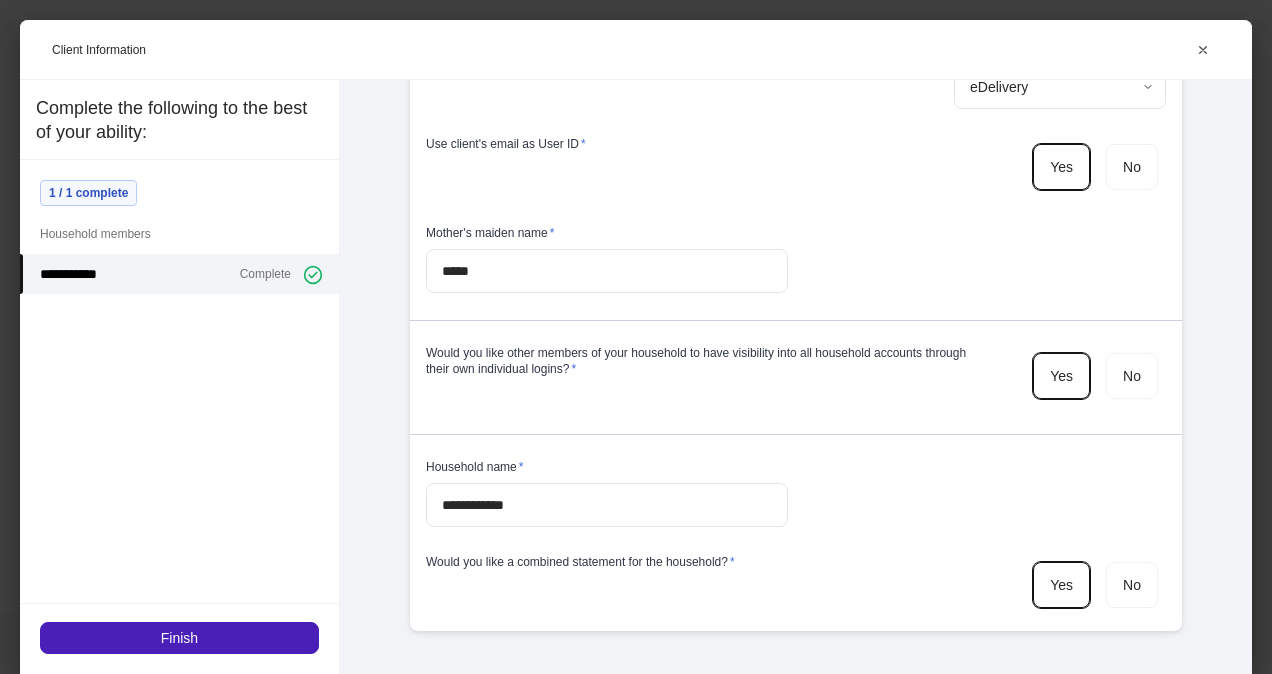 click on "Finish" at bounding box center [179, 638] 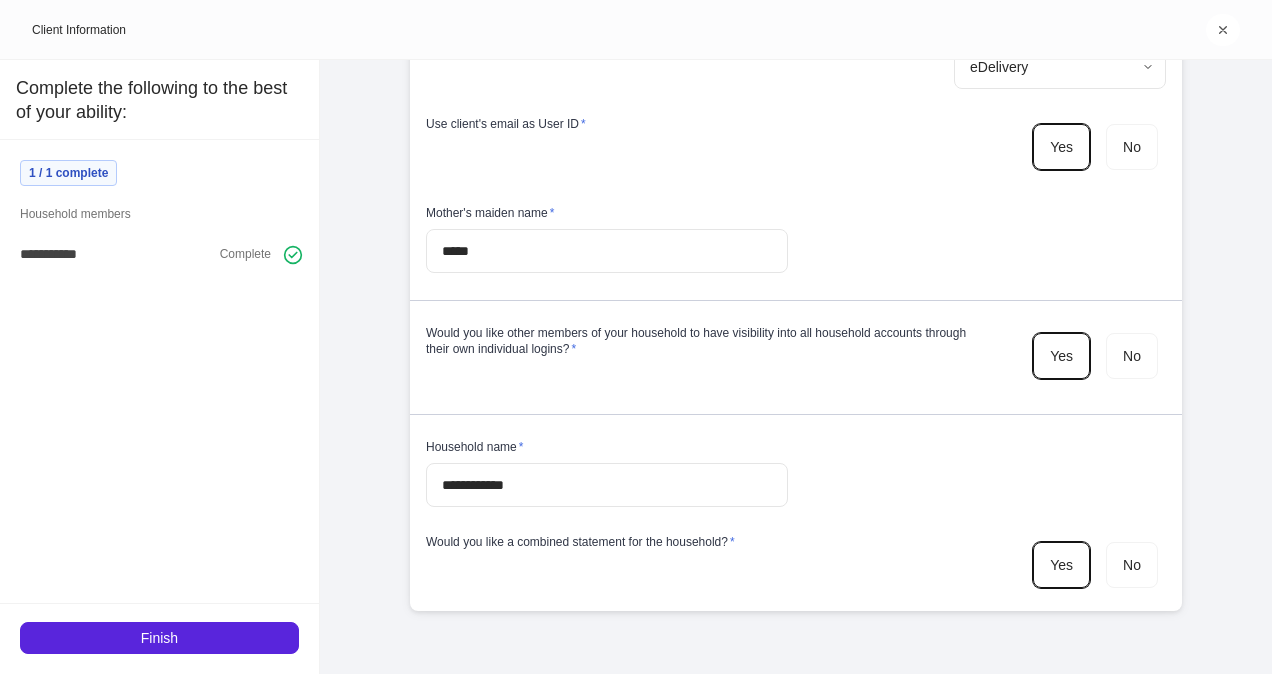 scroll, scrollTop: 5238, scrollLeft: 0, axis: vertical 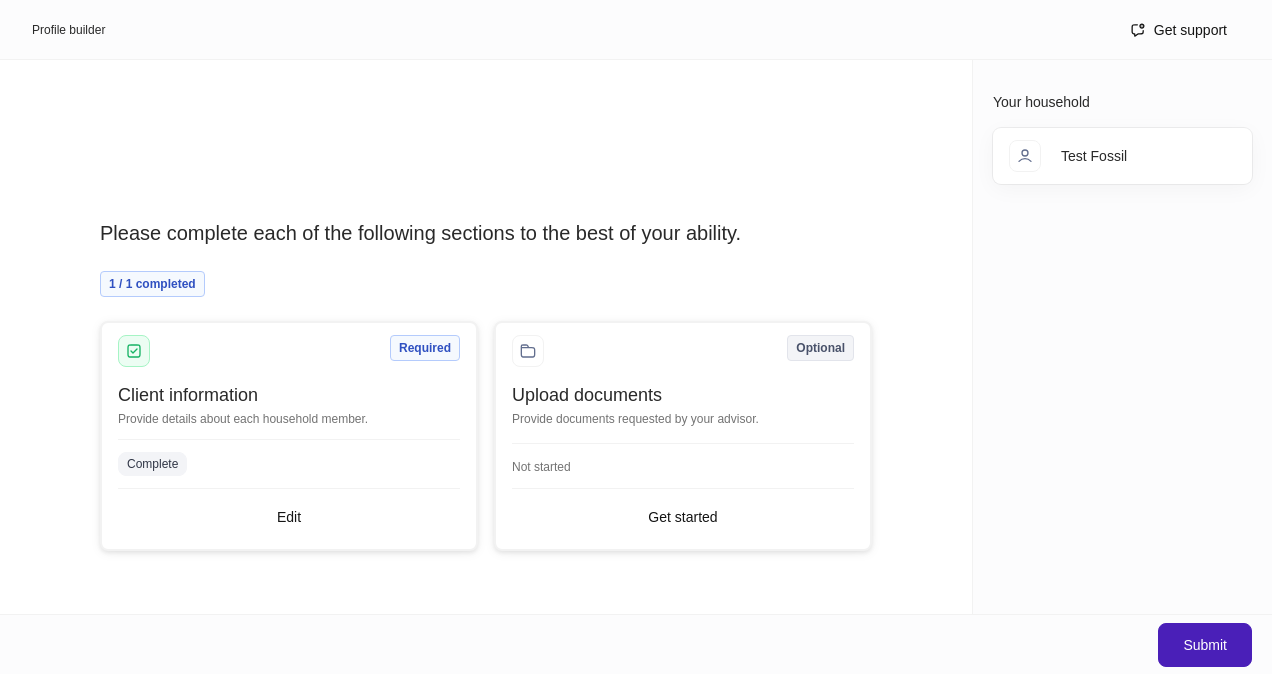 click on "Submit" at bounding box center (1205, 645) 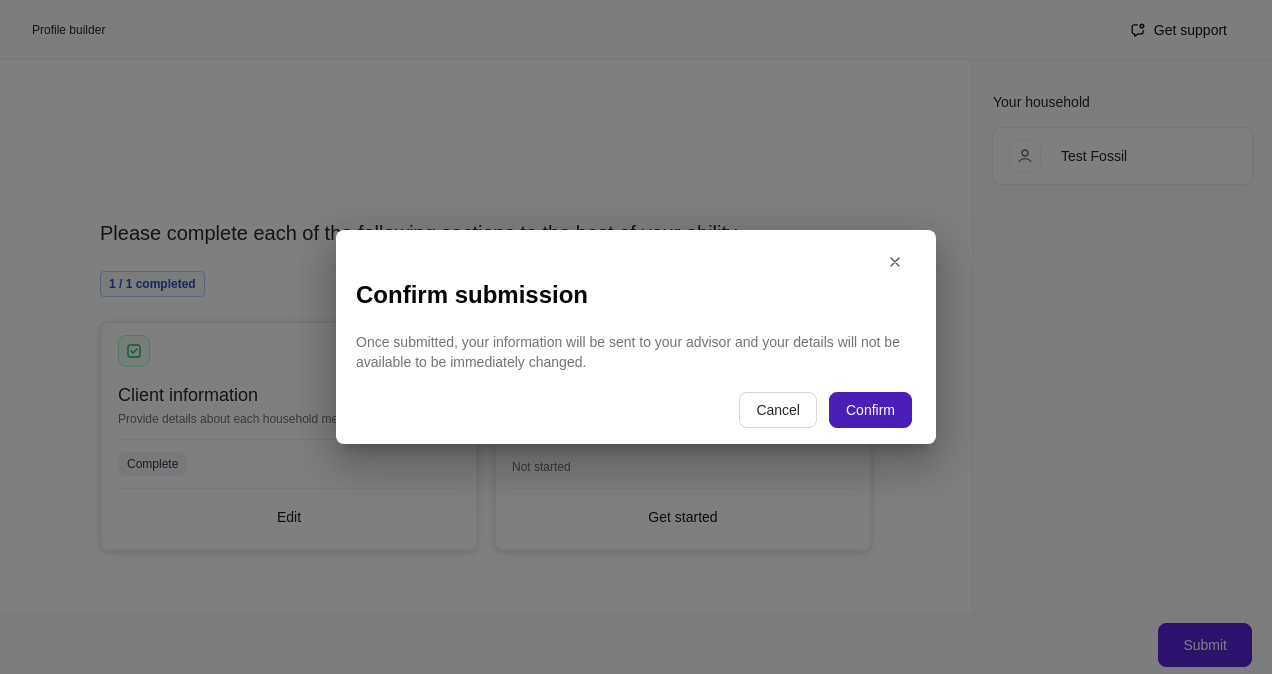 click on "Confirm" at bounding box center [870, 410] 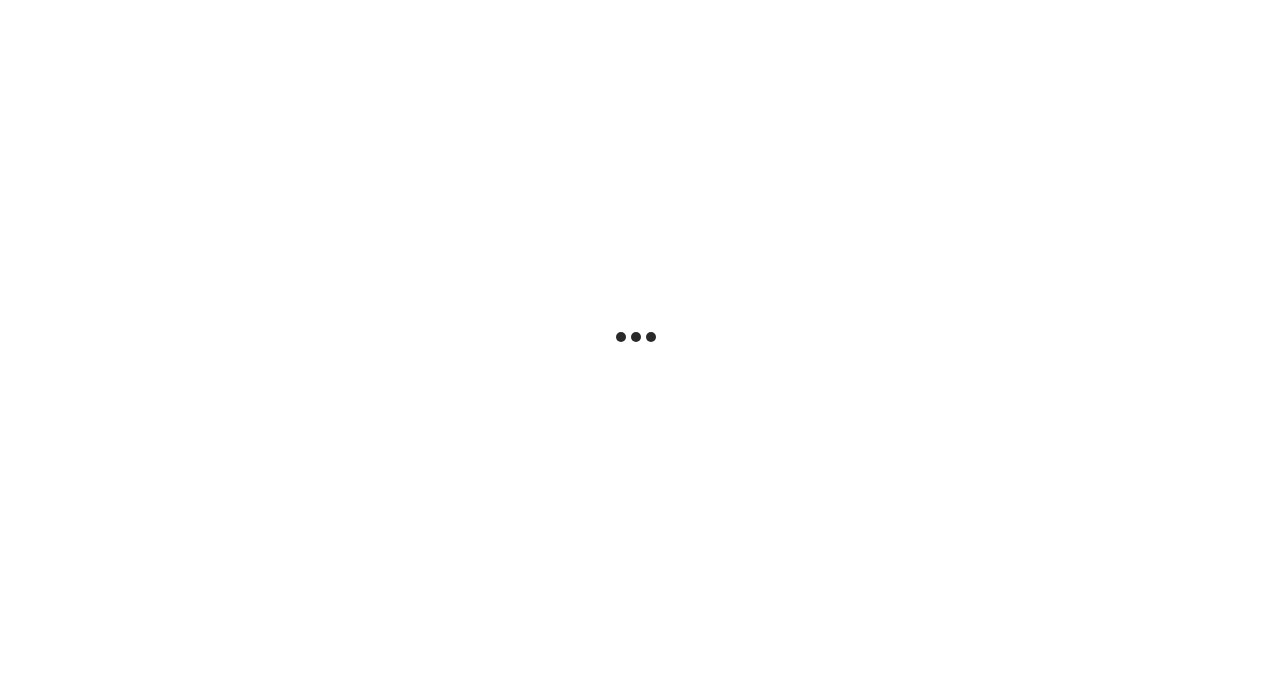 scroll, scrollTop: 0, scrollLeft: 0, axis: both 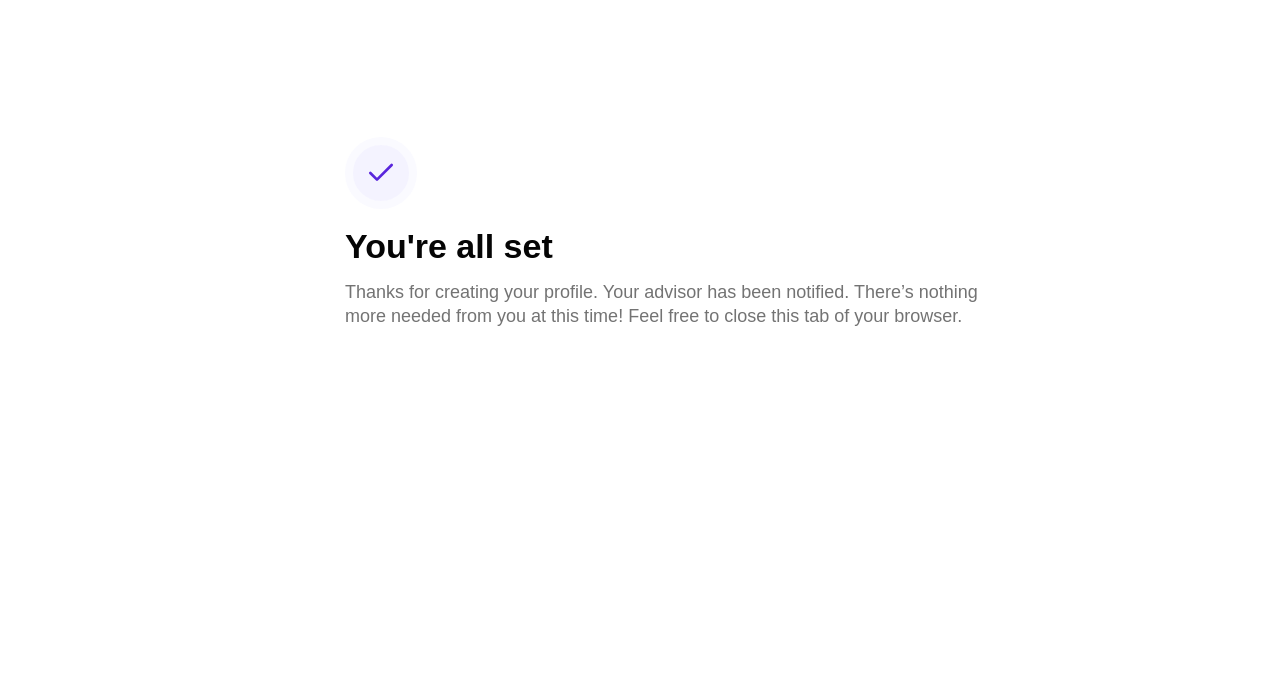 click on "You're all set Thanks for creating your profile.
Your advisor has been notified. There’s nothing more needed
from you at this time! Feel free to close this tab of your
browser." at bounding box center [636, 337] 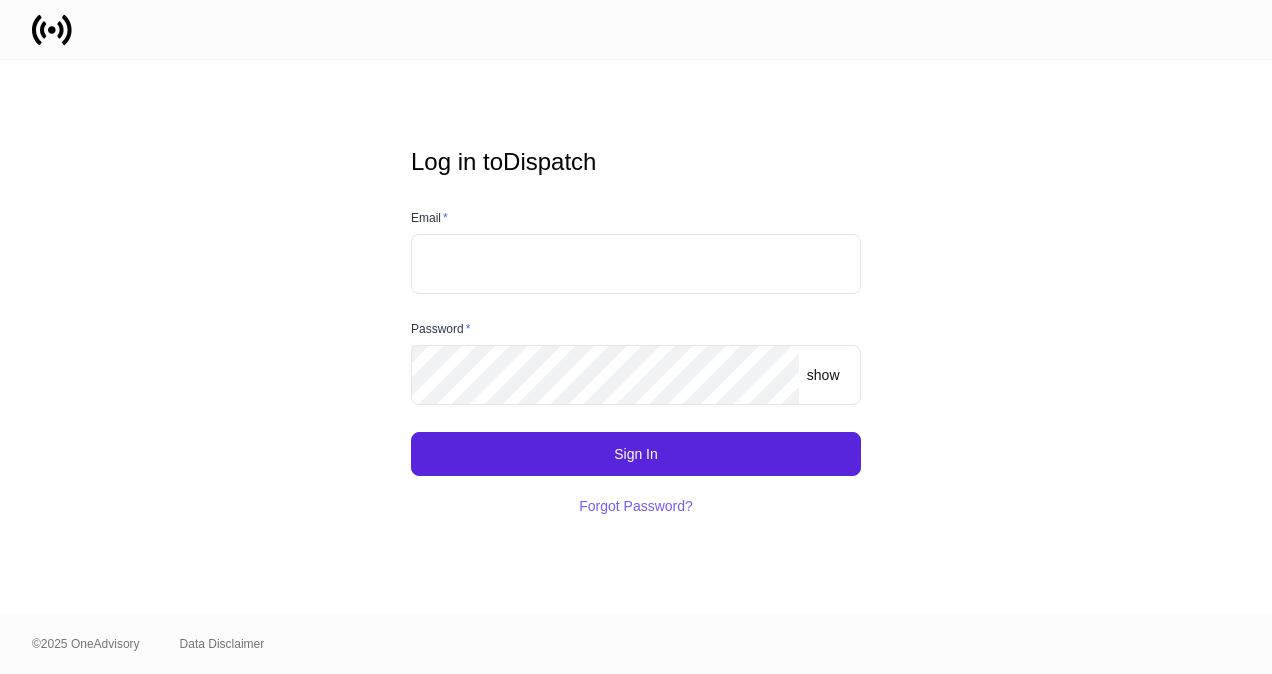 scroll, scrollTop: 0, scrollLeft: 0, axis: both 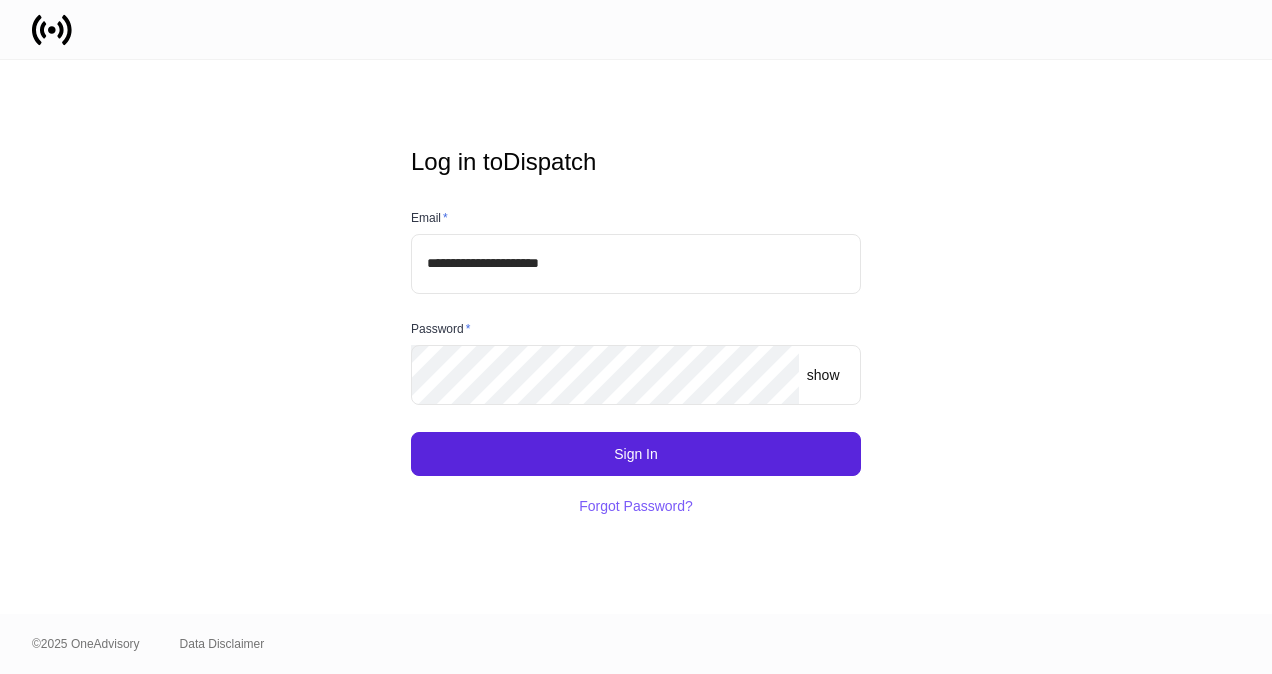 click on "show" at bounding box center (823, 375) 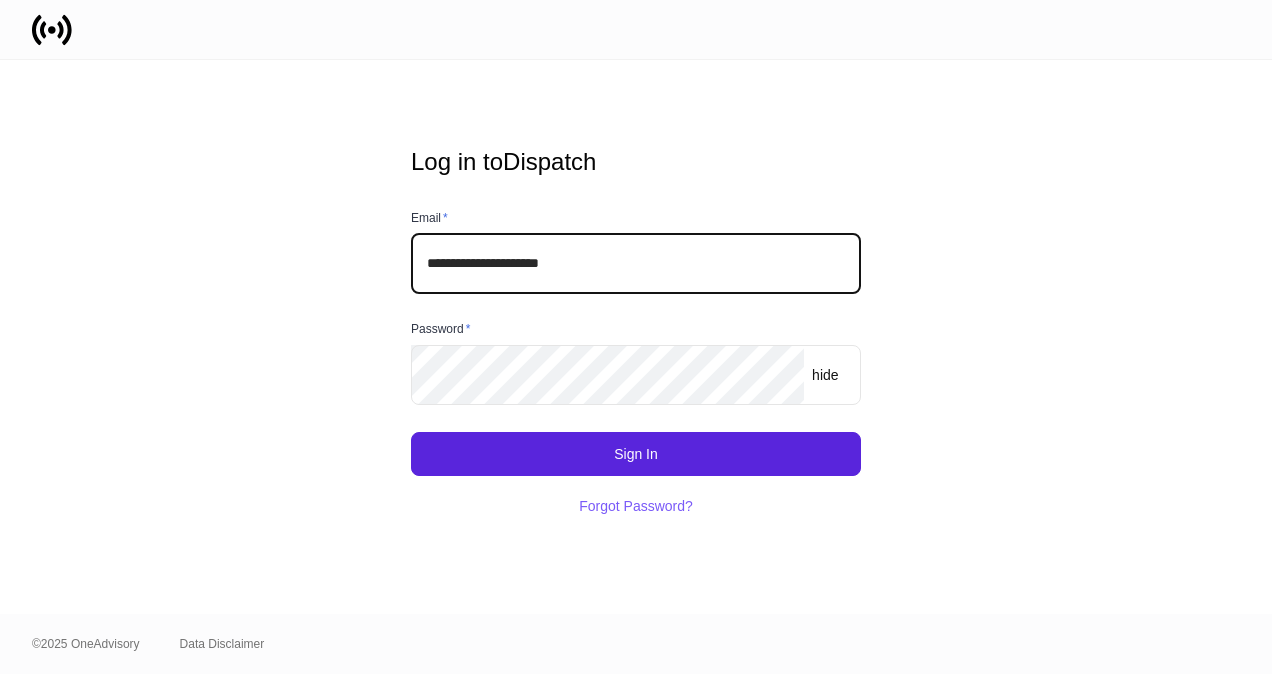 click on "**********" at bounding box center (636, 264) 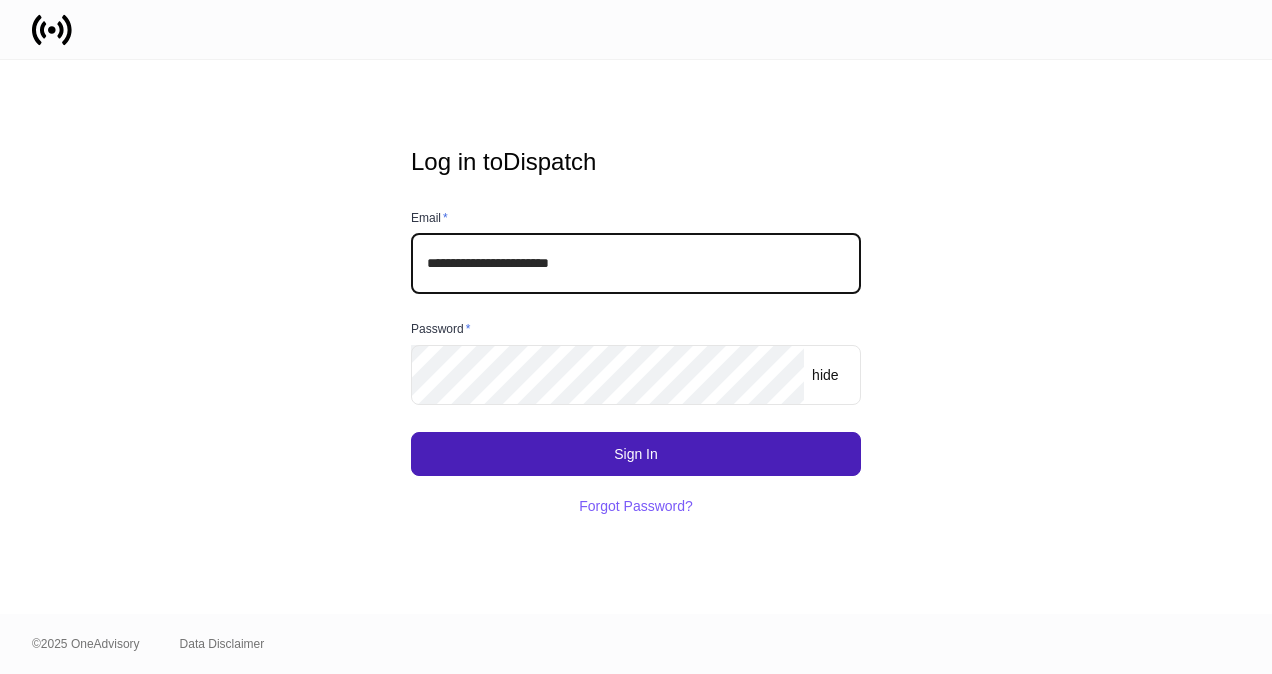 type on "**********" 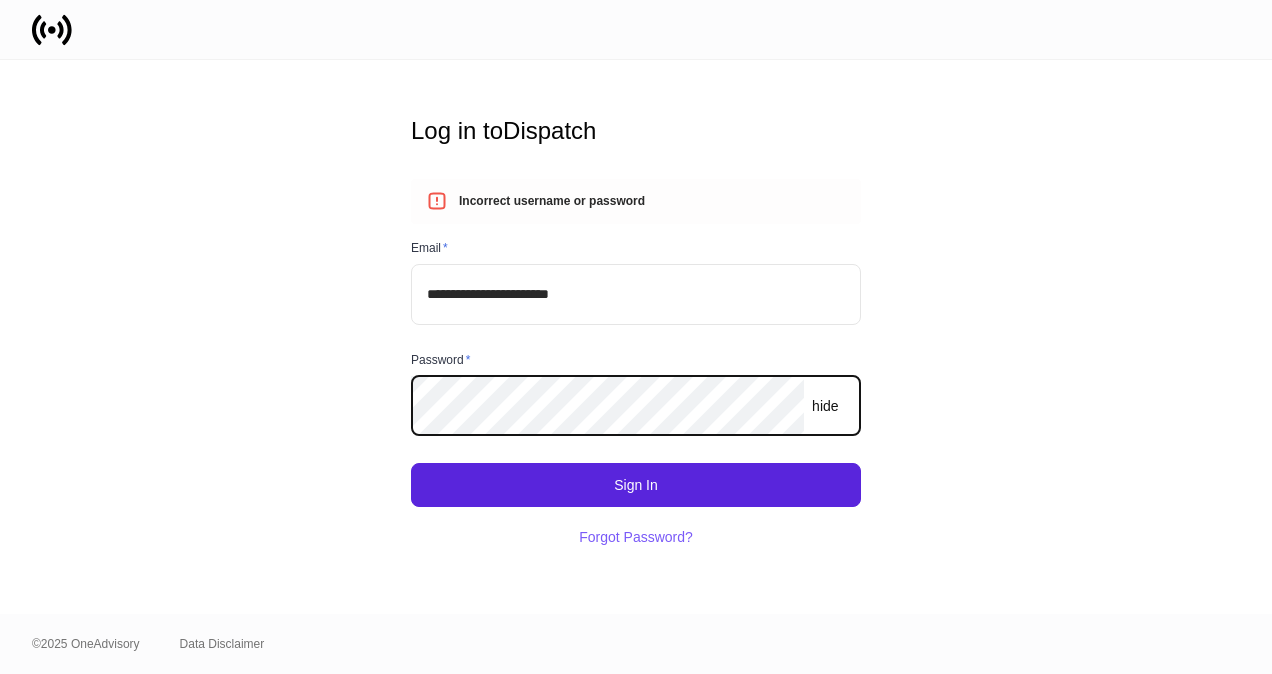 click on "Sign In Forgot Password?" at bounding box center (628, 499) 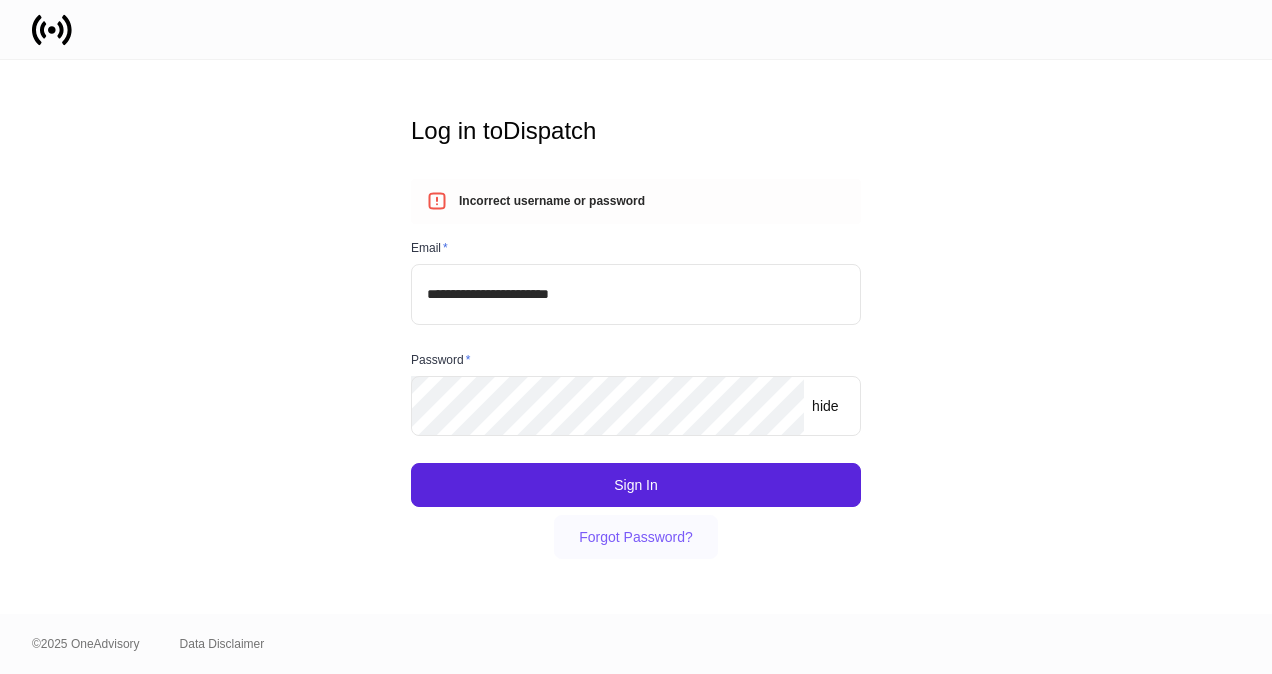 click on "Forgot Password?" at bounding box center (636, 537) 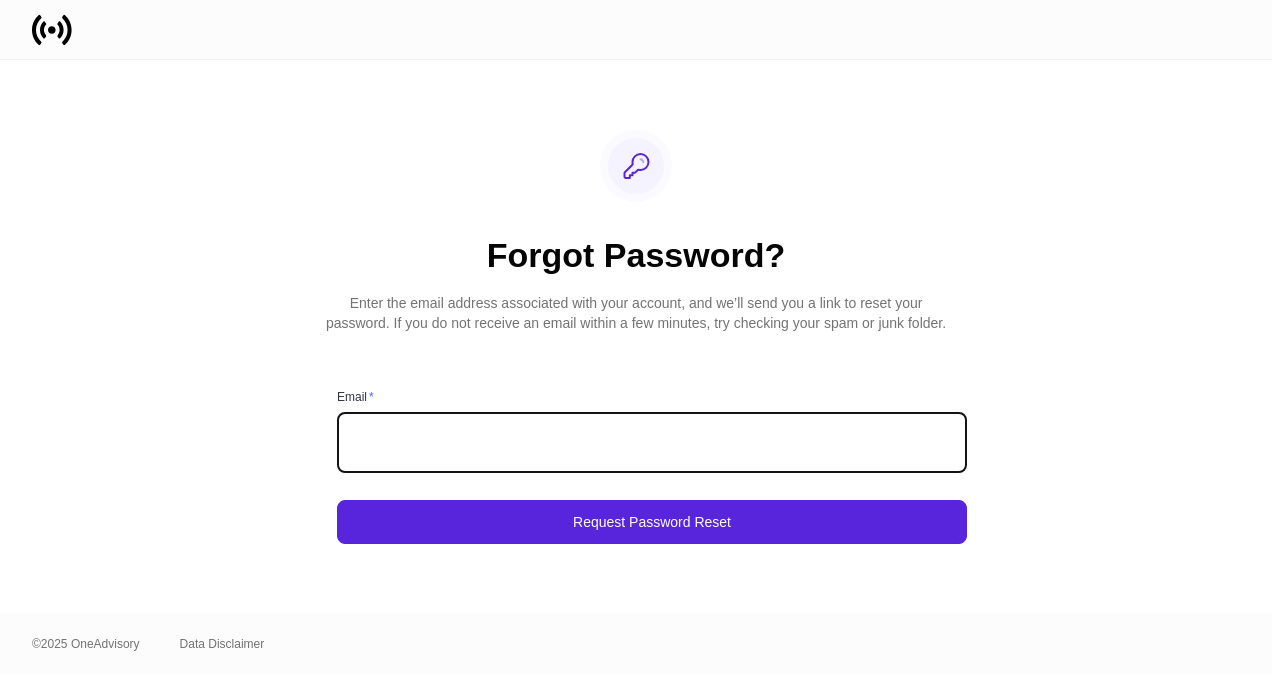 click at bounding box center [652, 443] 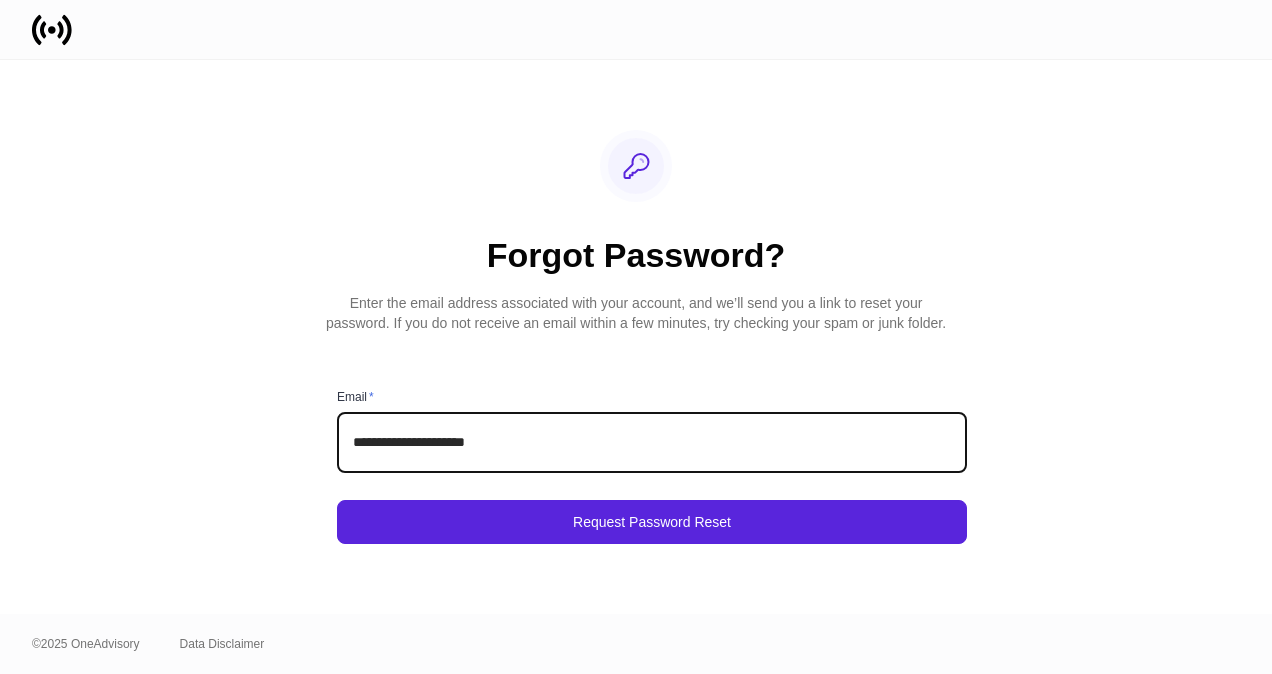 click on "**********" at bounding box center [652, 443] 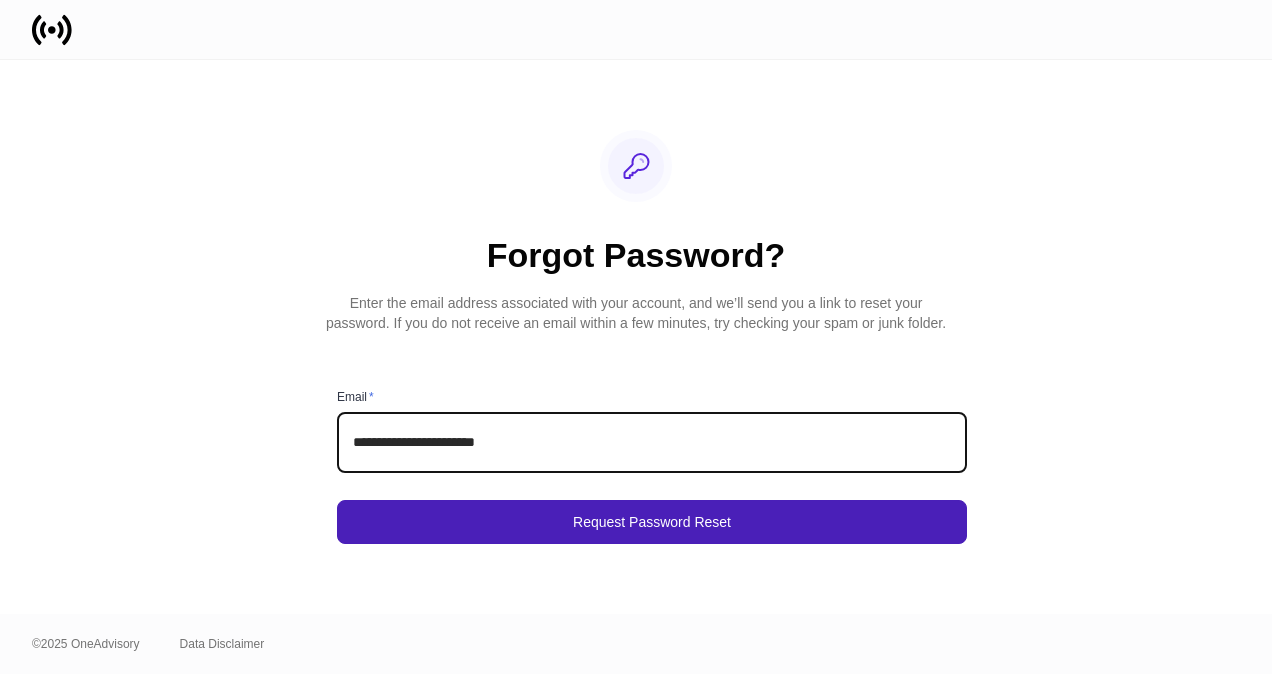 type on "**********" 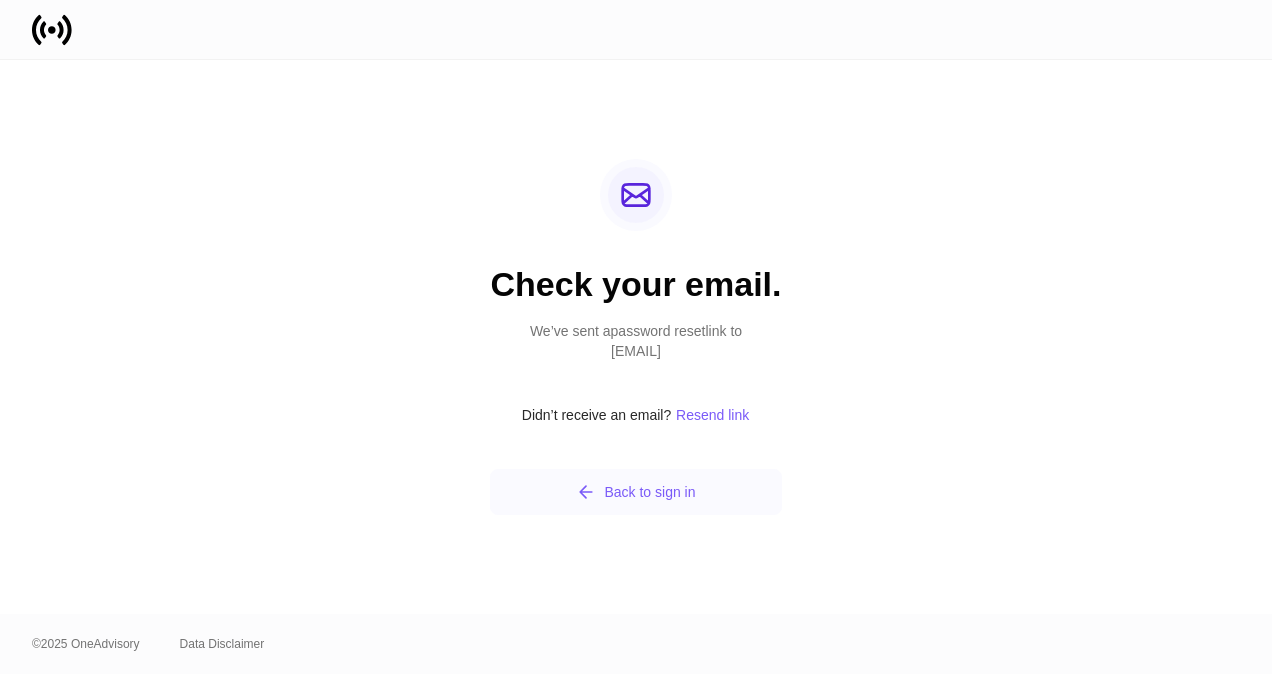 click on "Back to sign in" at bounding box center (635, 492) 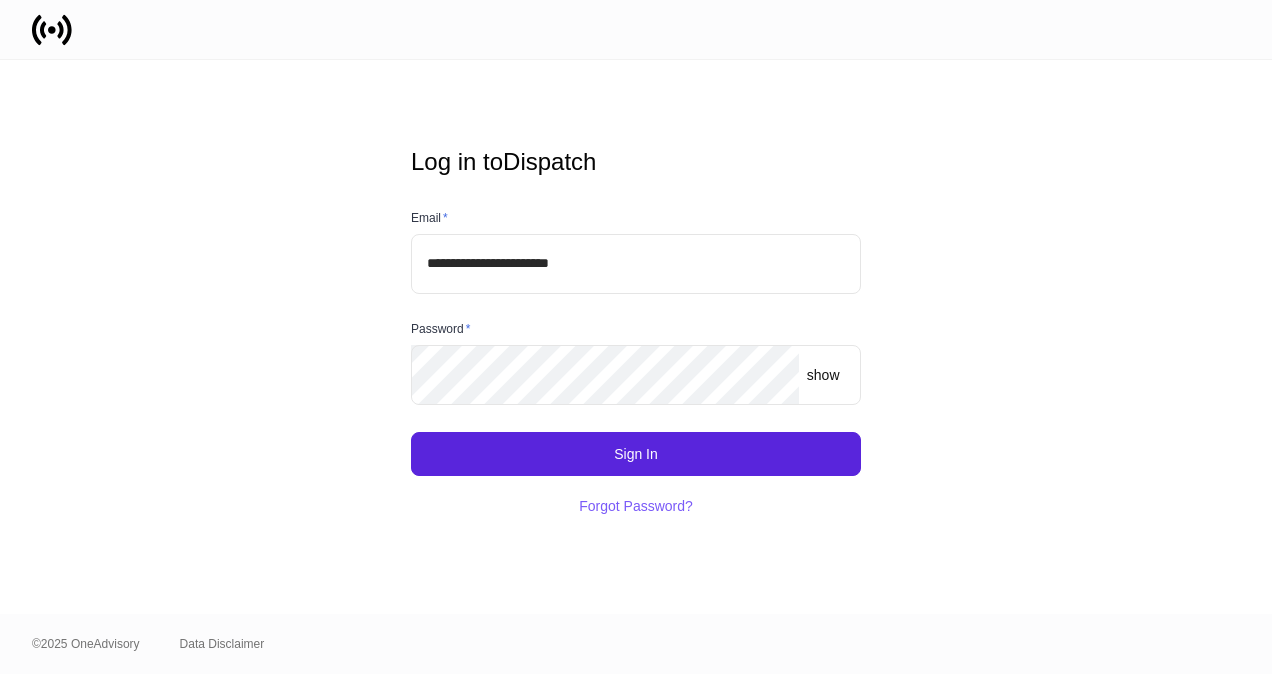 click on "show" at bounding box center (823, 375) 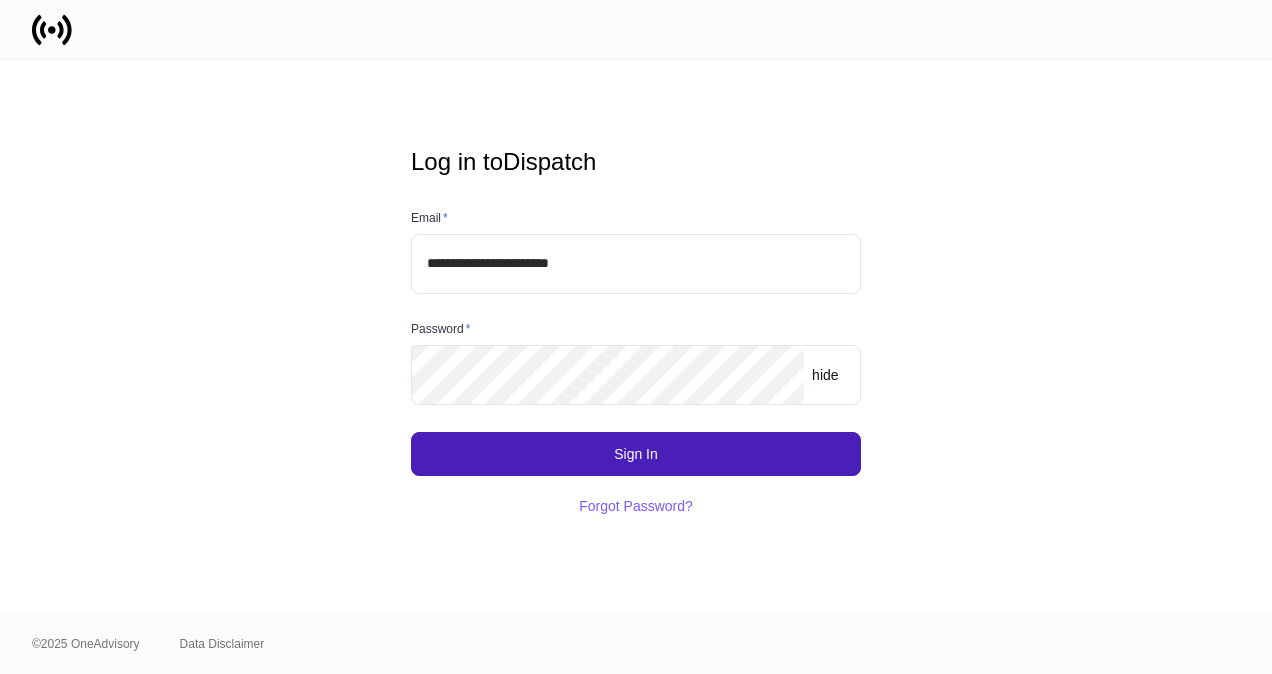 click on "Sign In" at bounding box center (636, 454) 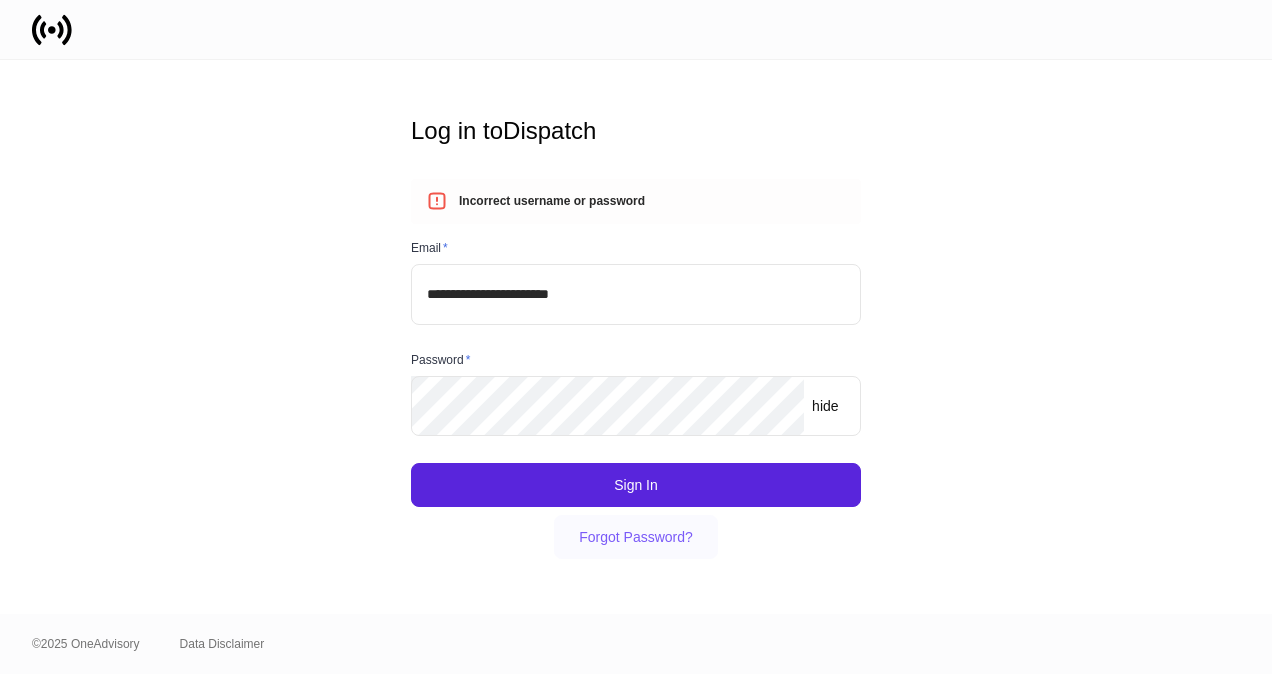 click on "Forgot Password?" at bounding box center [636, 537] 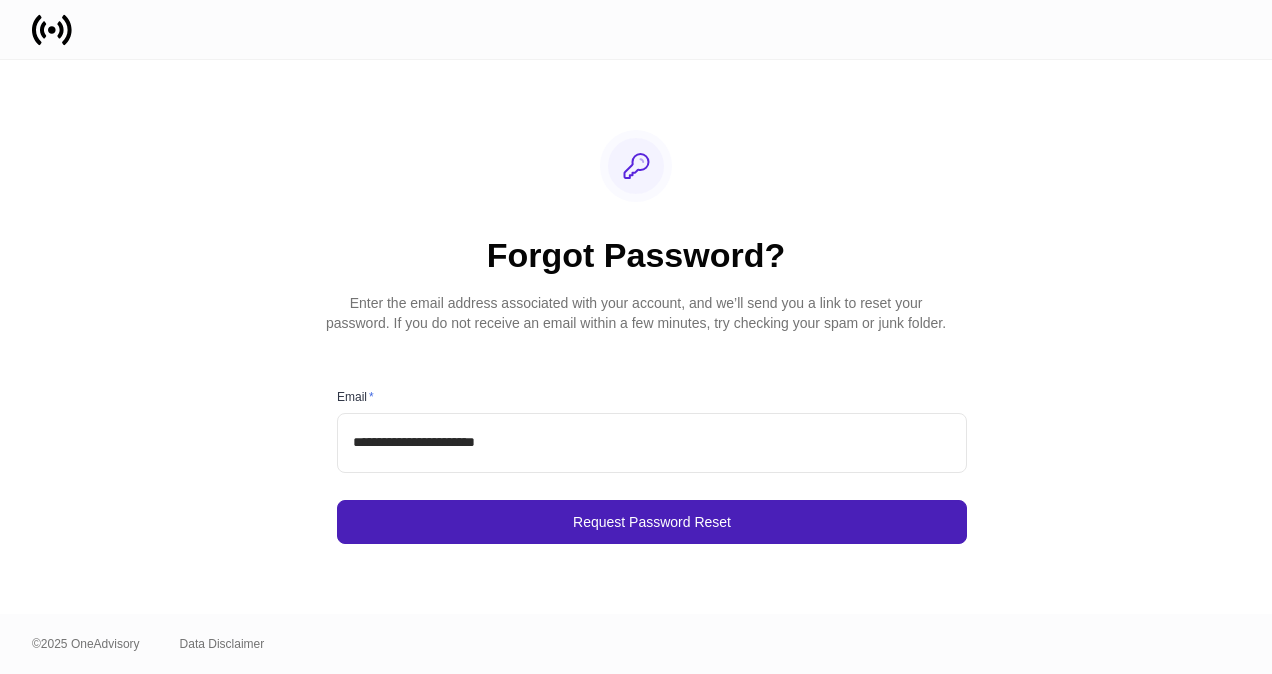 click on "Request Password Reset" at bounding box center (652, 522) 